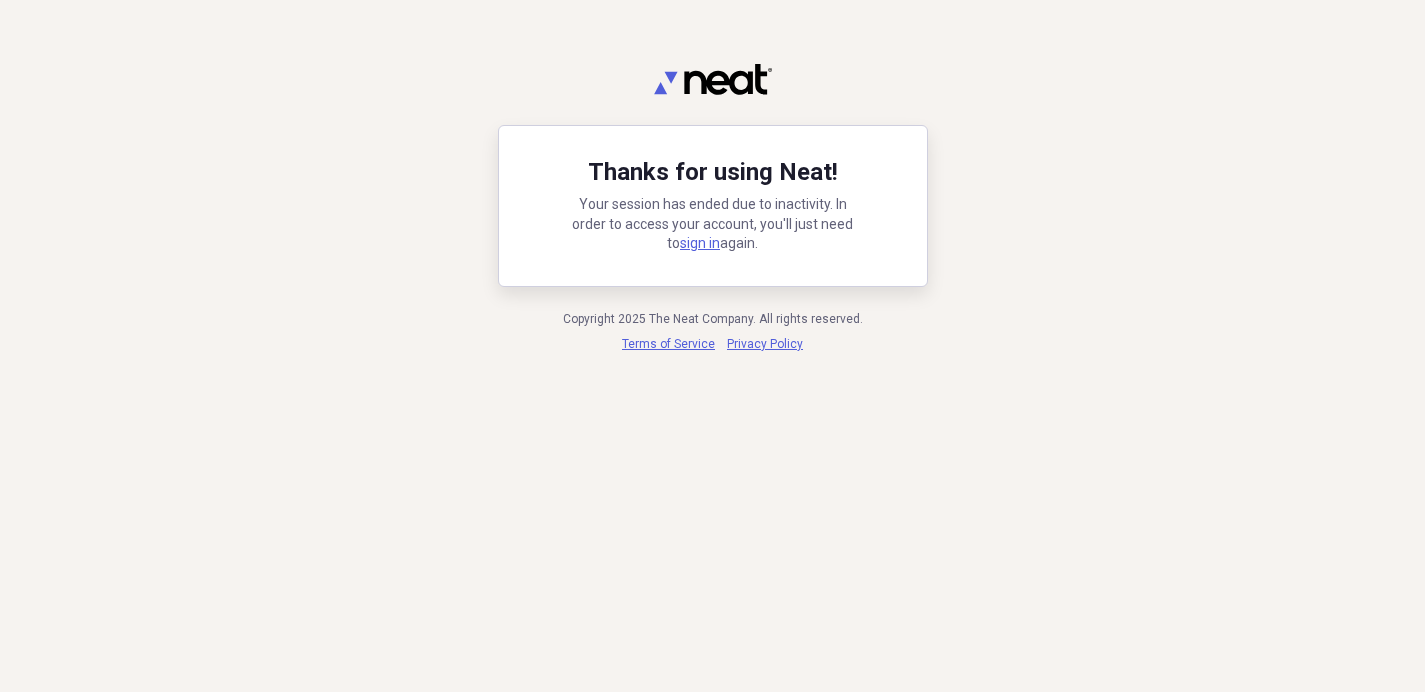 scroll, scrollTop: 0, scrollLeft: 0, axis: both 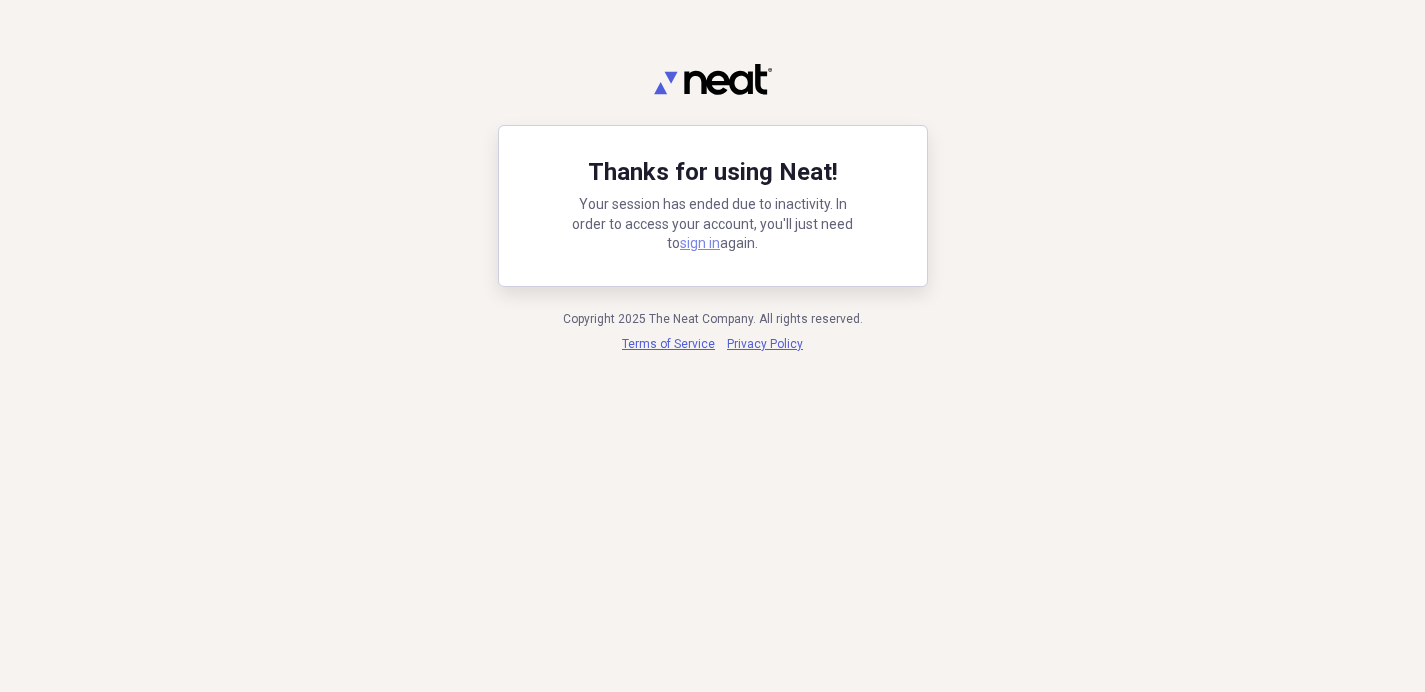 click on "sign in" at bounding box center [700, 243] 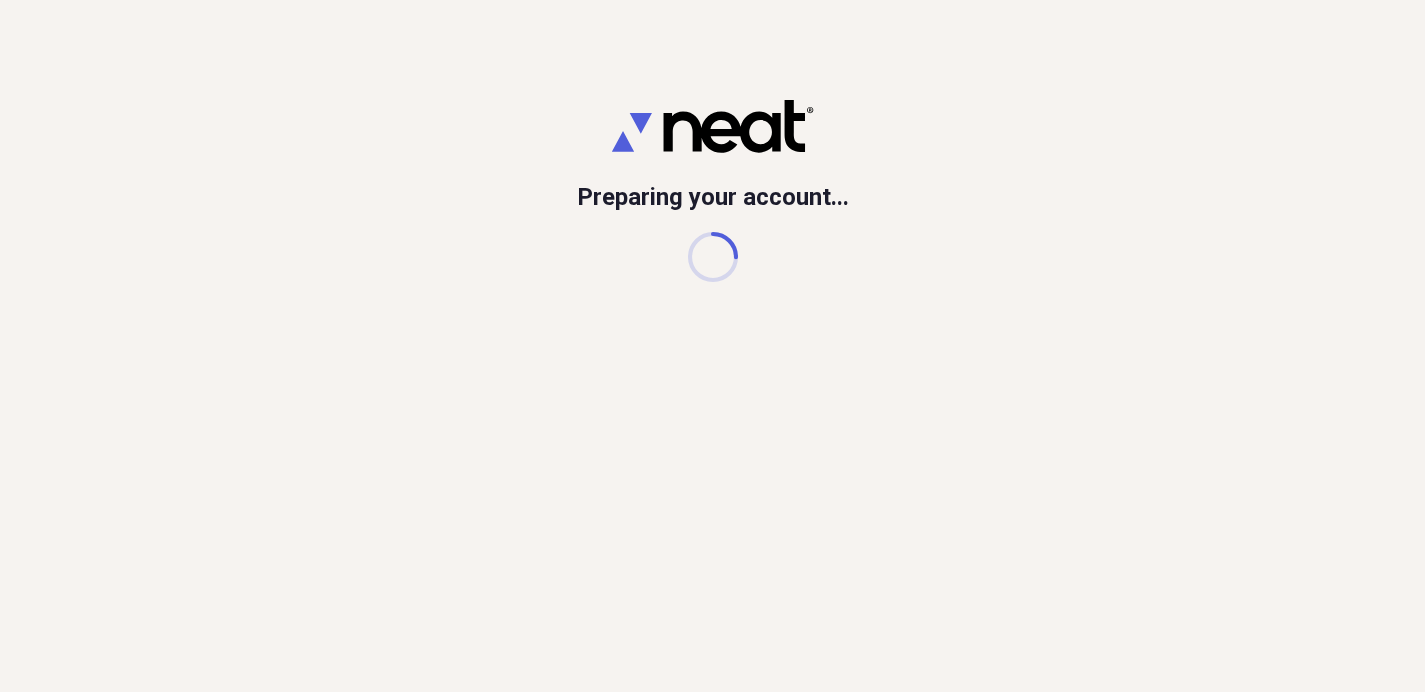 scroll, scrollTop: 0, scrollLeft: 0, axis: both 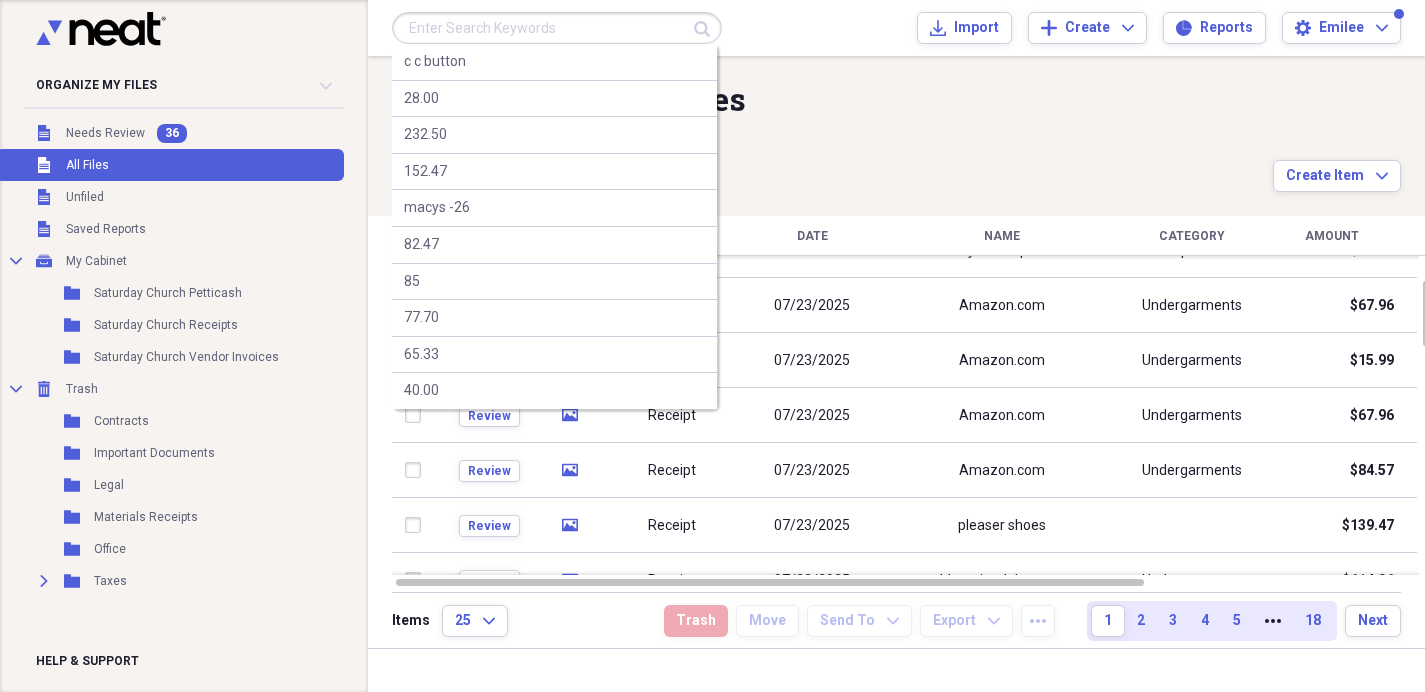 click at bounding box center (557, 28) 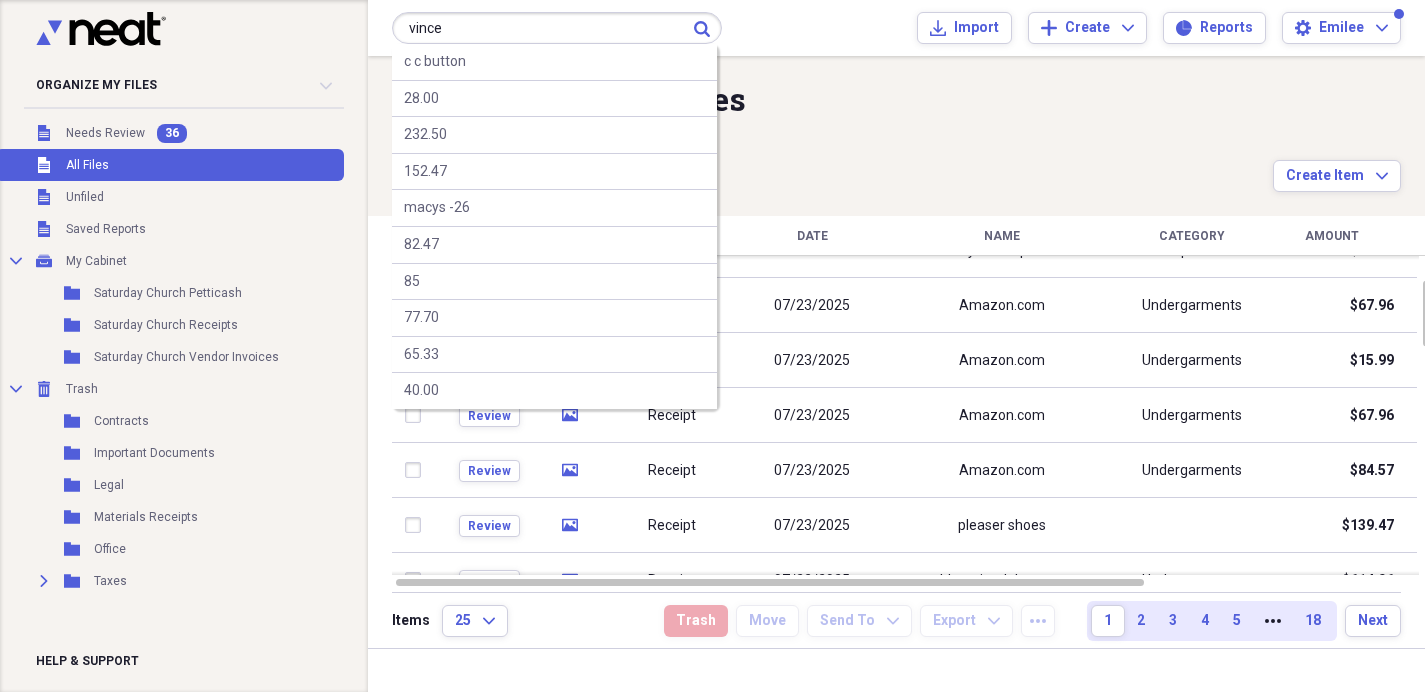 type on "vince" 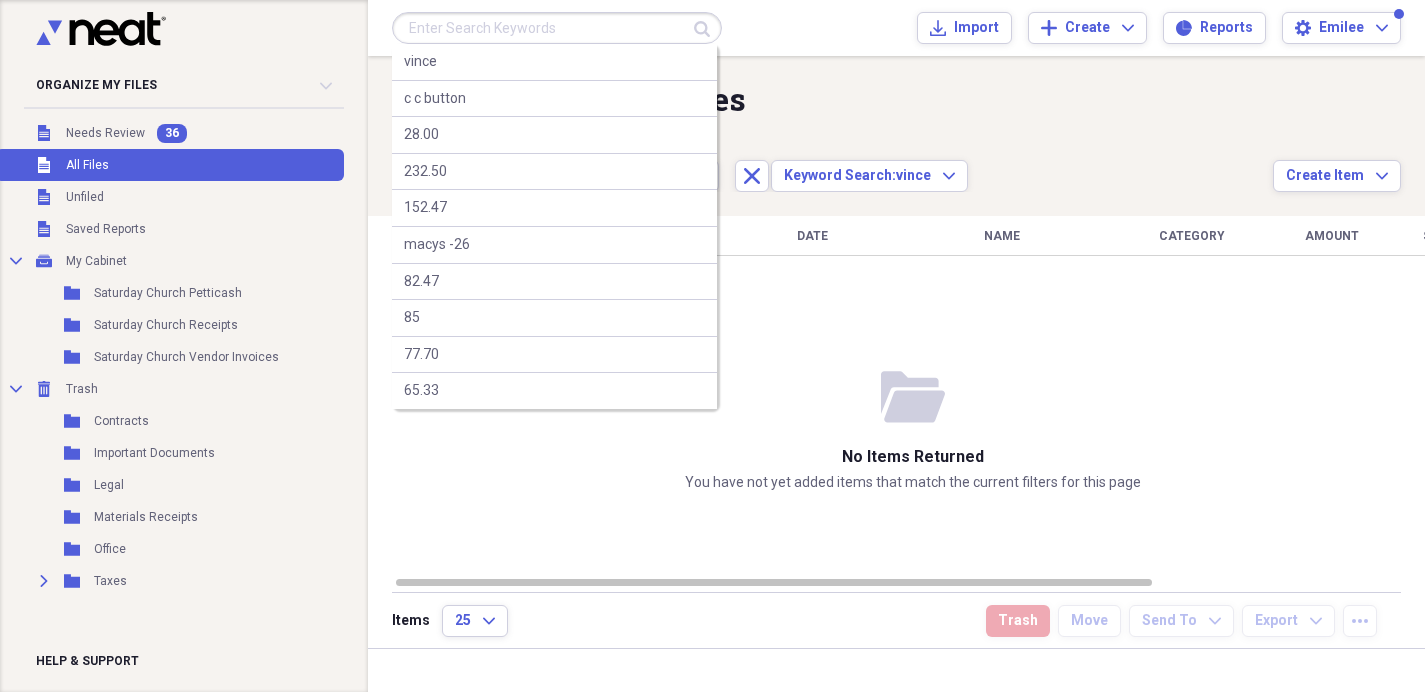 click at bounding box center [557, 28] 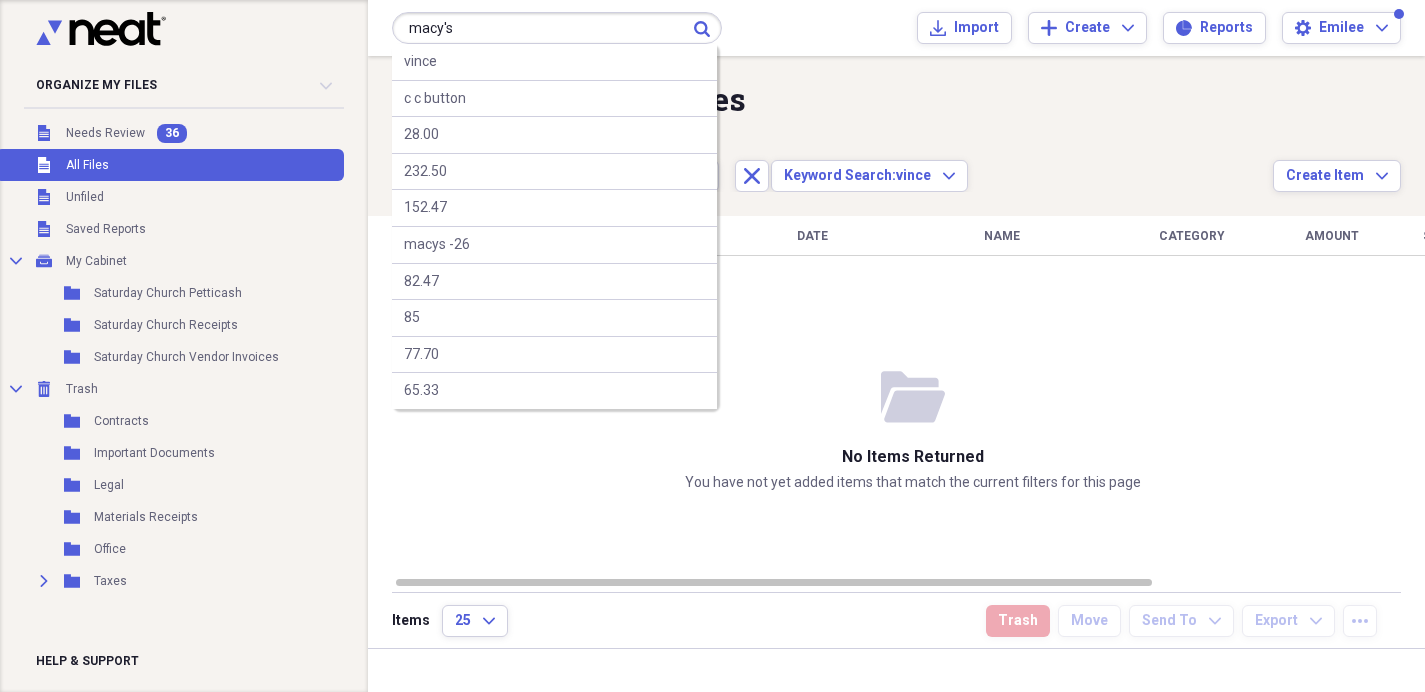 type on "macy's" 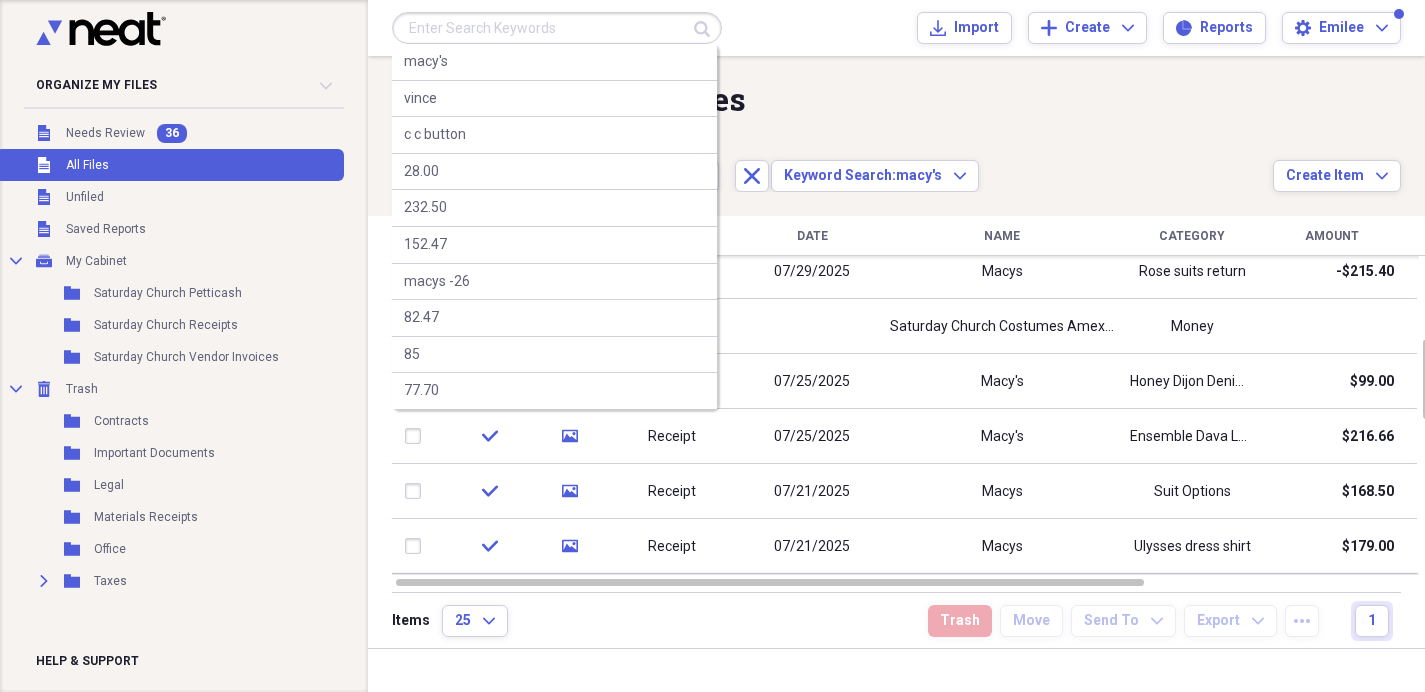 click at bounding box center [557, 28] 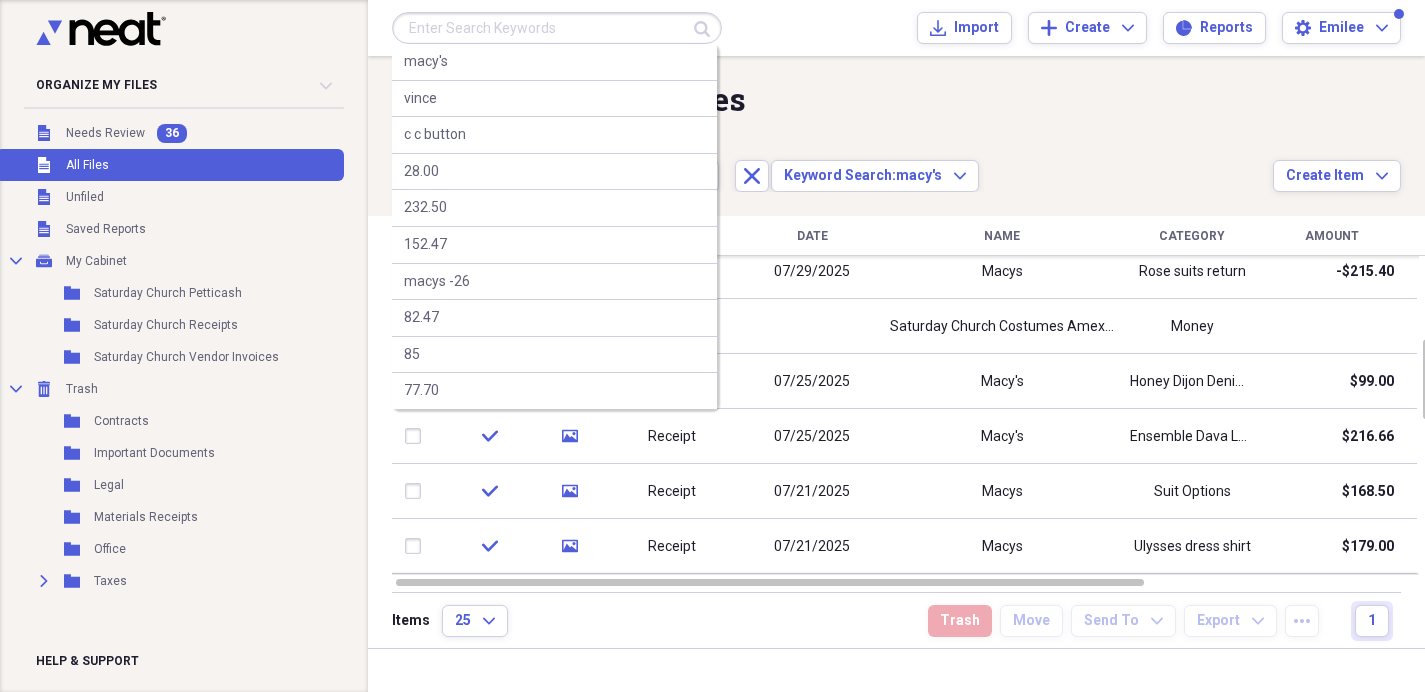 click at bounding box center [557, 28] 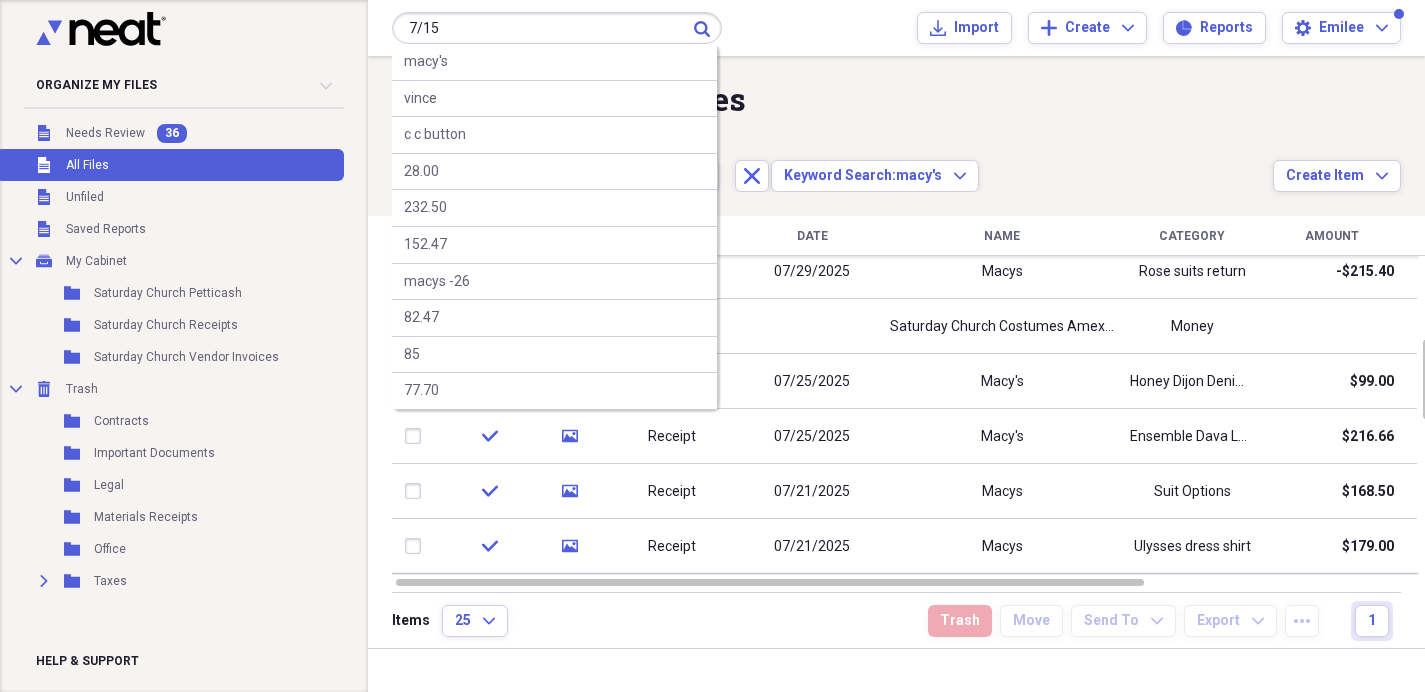 type on "7/15" 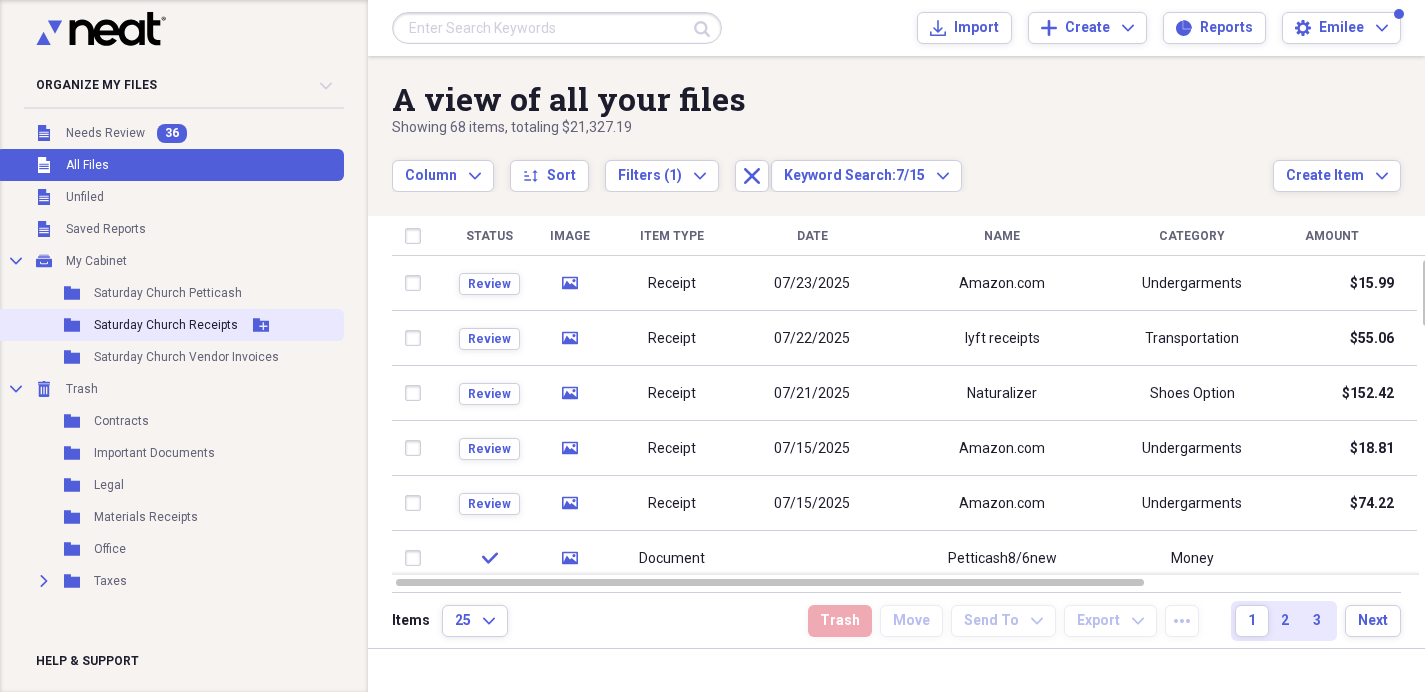 click on "Saturday Church Receipts" at bounding box center [166, 325] 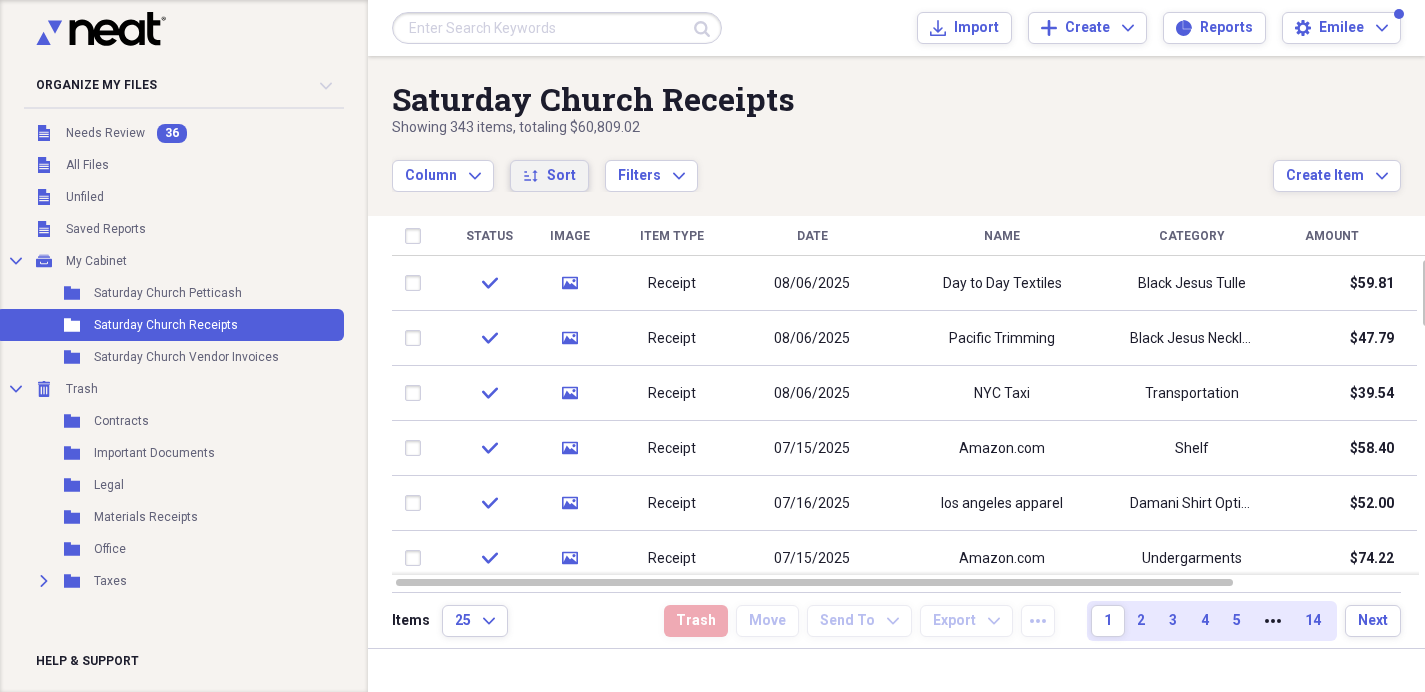 click on "Sort" at bounding box center (561, 176) 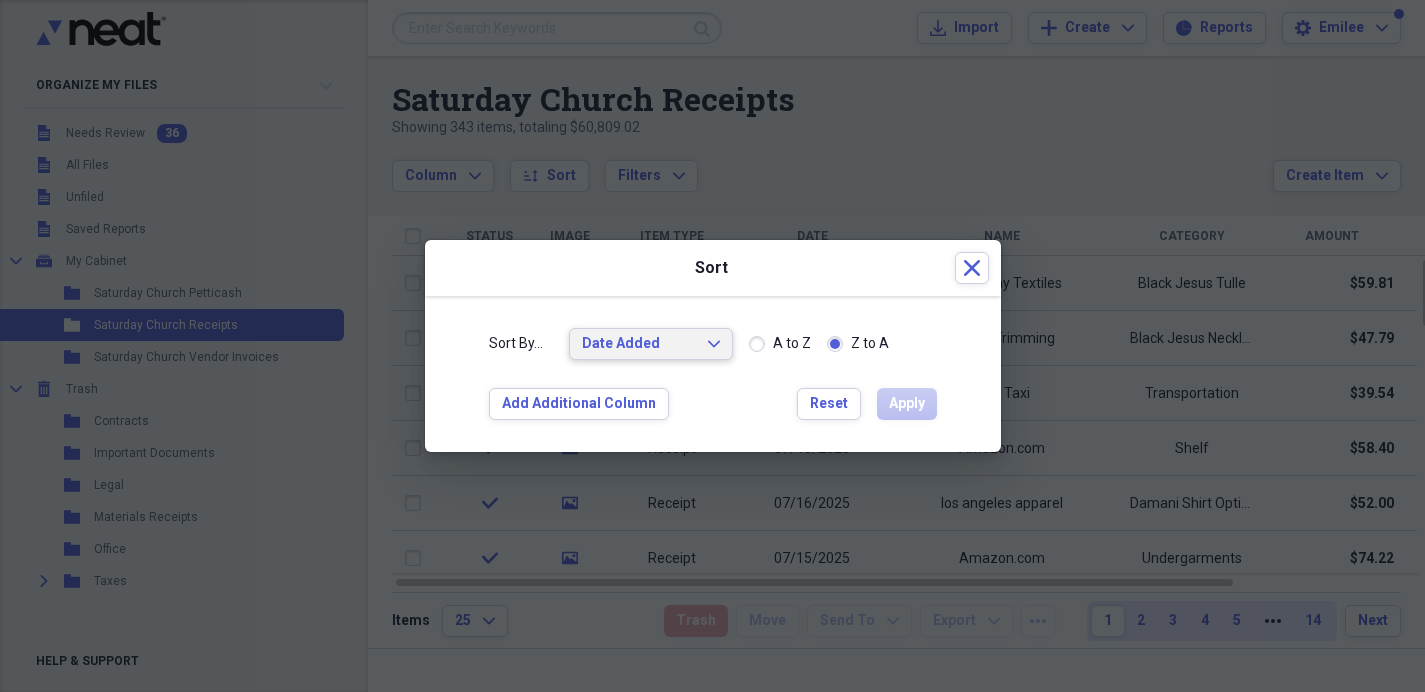click on "Expand" 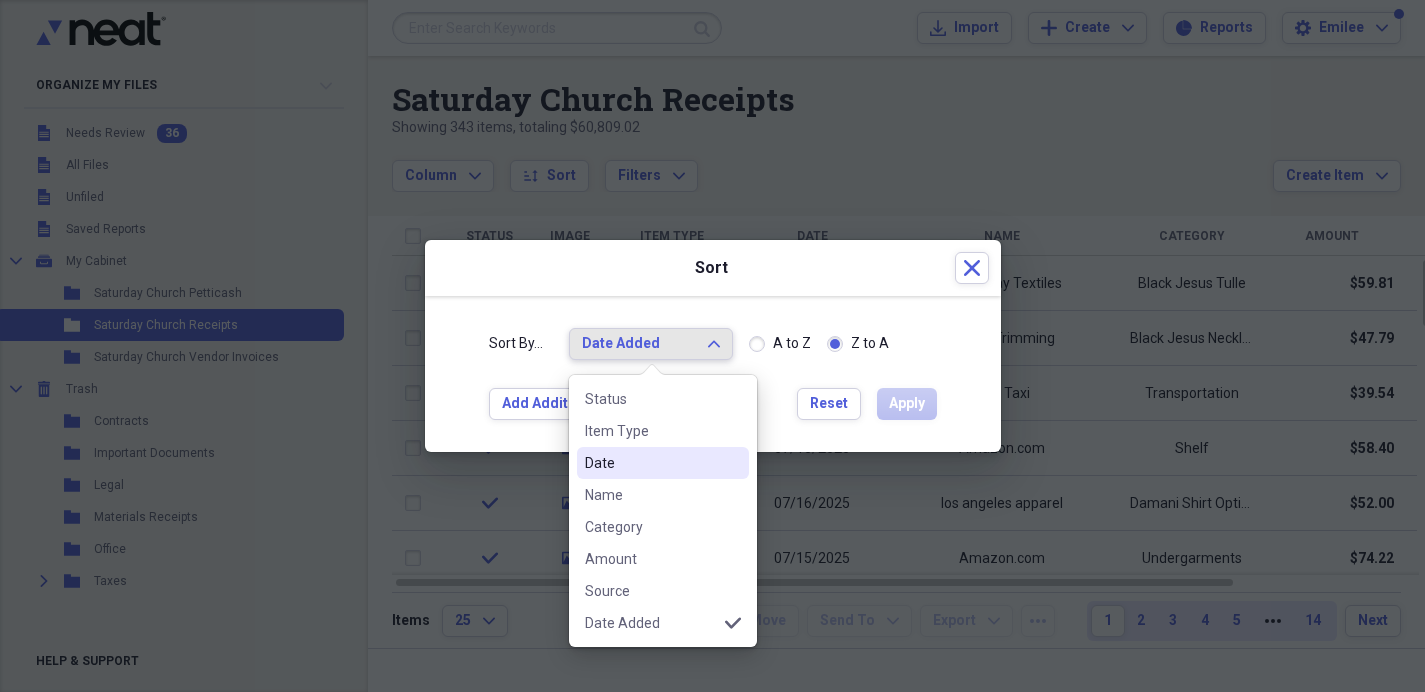 click on "Date" at bounding box center (651, 463) 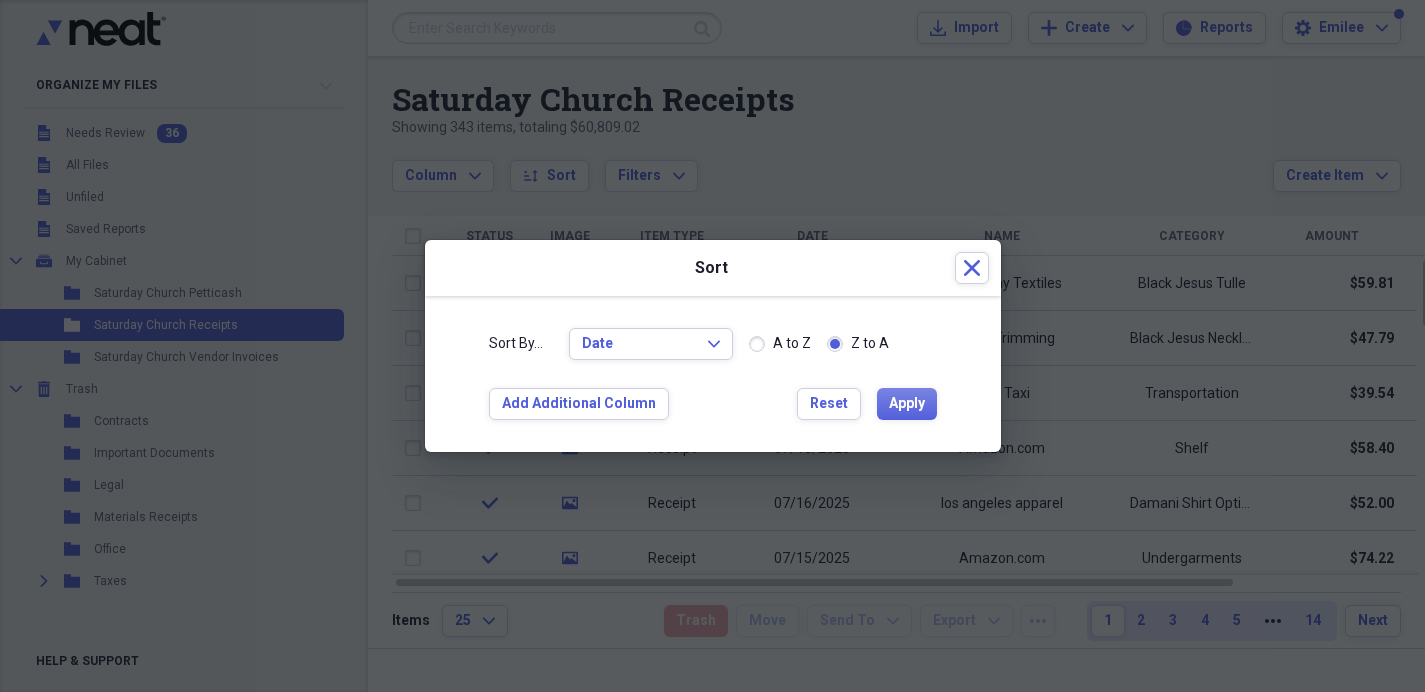 click on "A to Z" at bounding box center (780, 344) 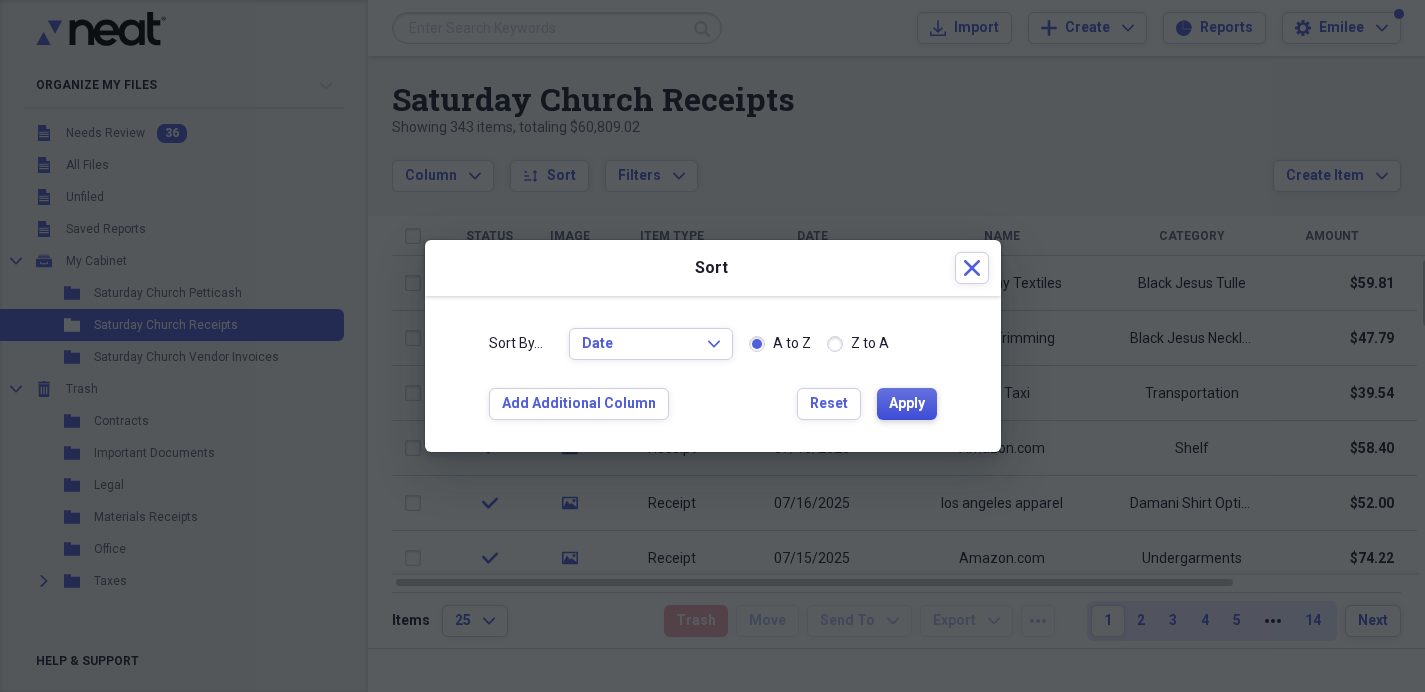 click on "Apply" at bounding box center [907, 404] 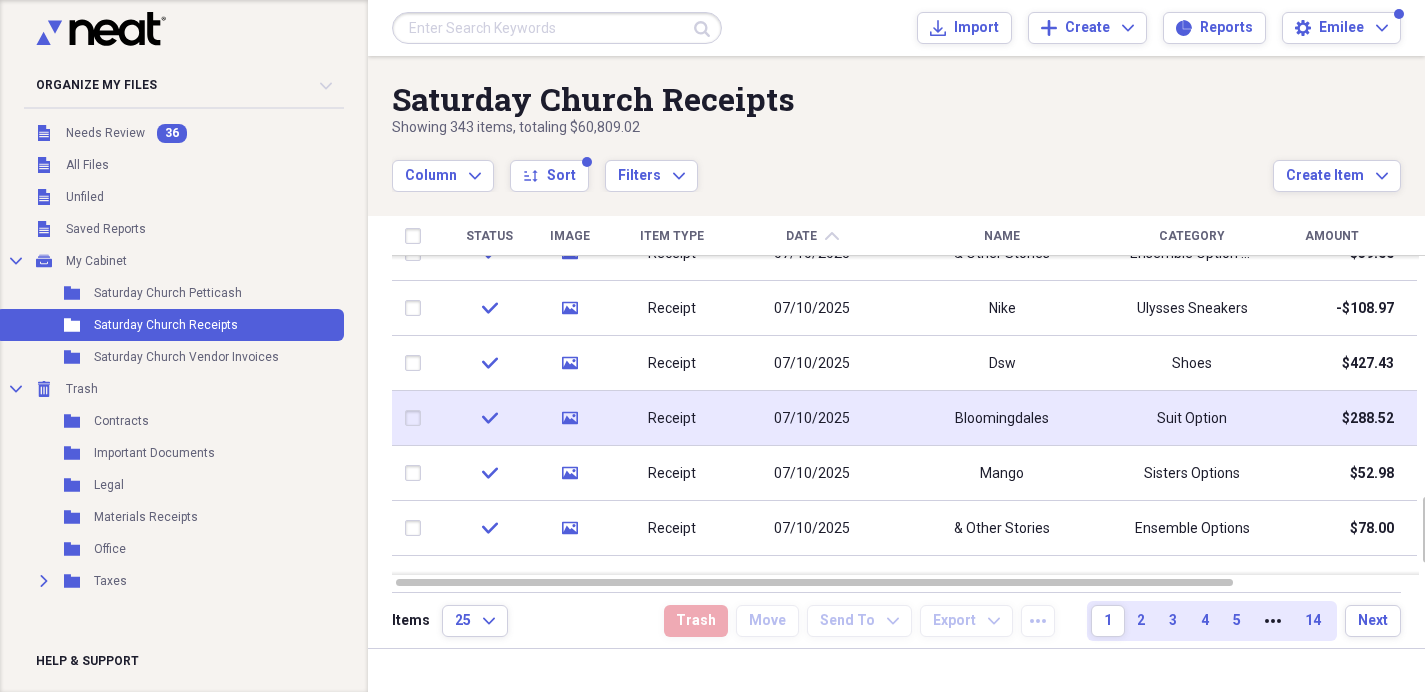 click on "07/10/2025" at bounding box center [812, 418] 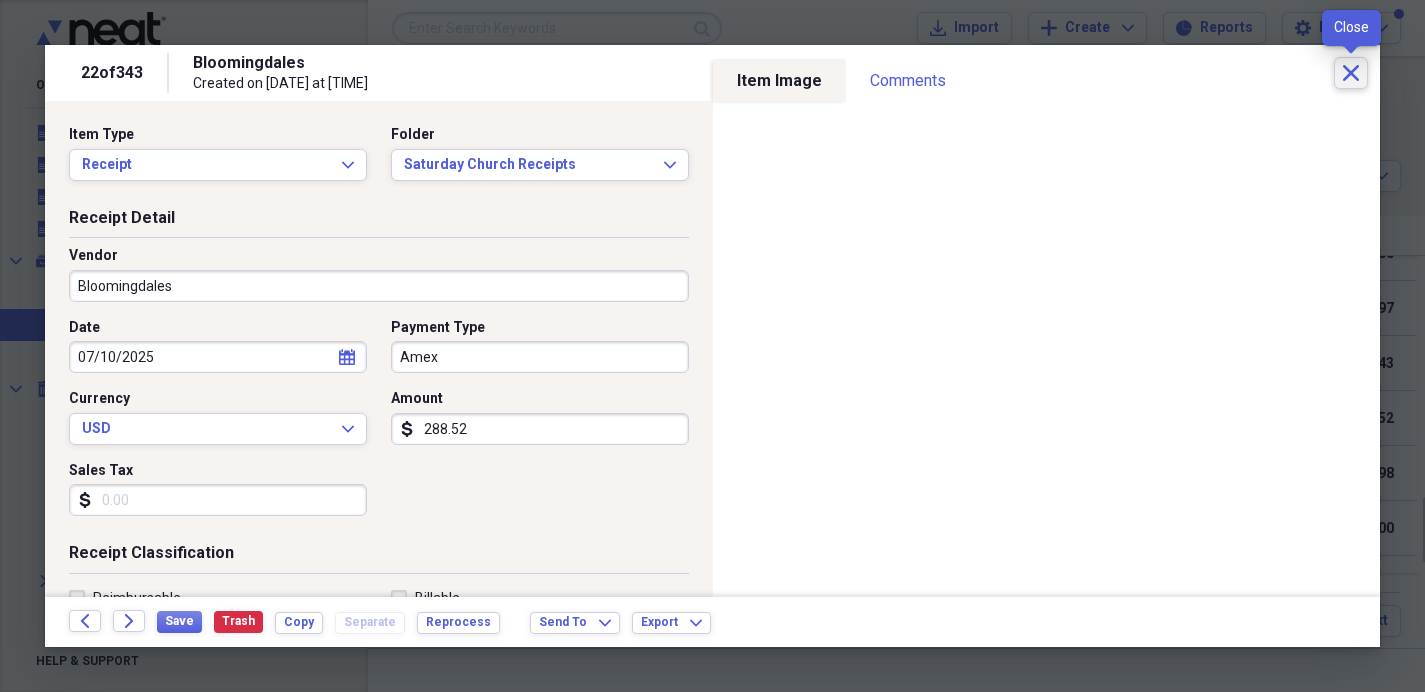 click 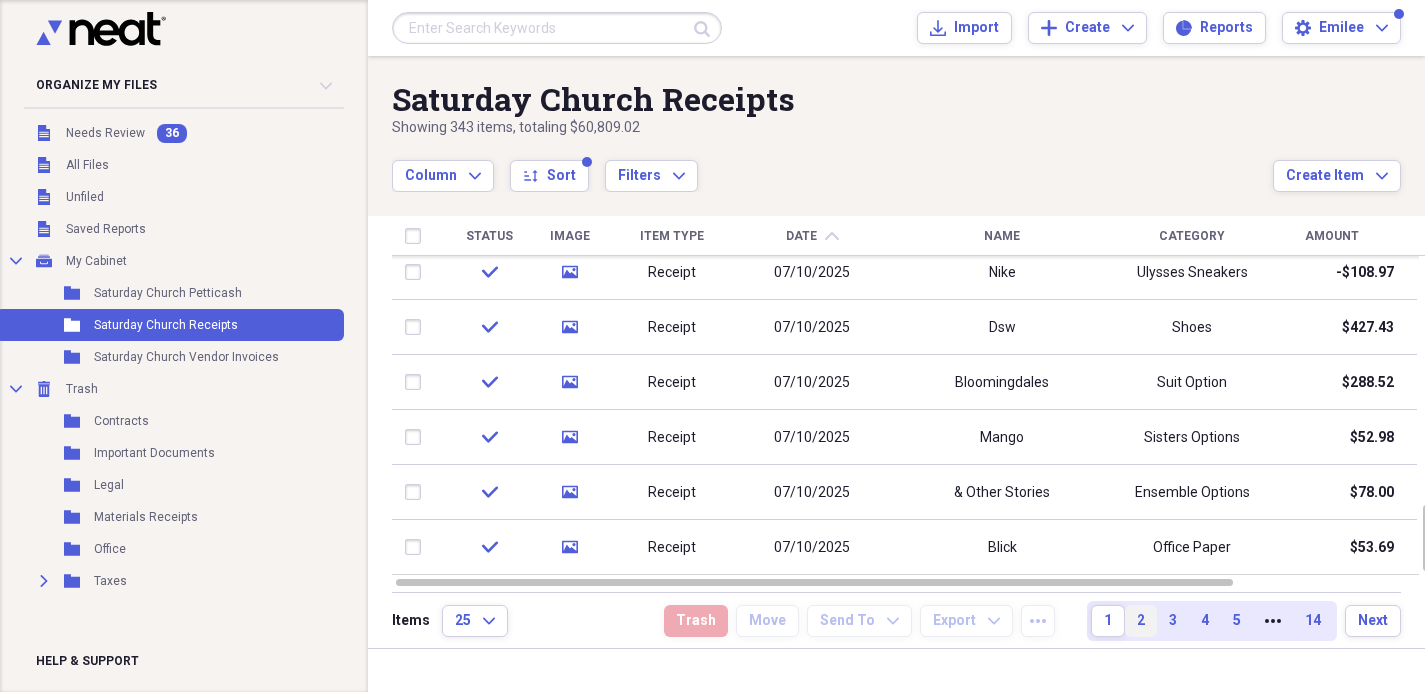 click on "2" at bounding box center (1141, 621) 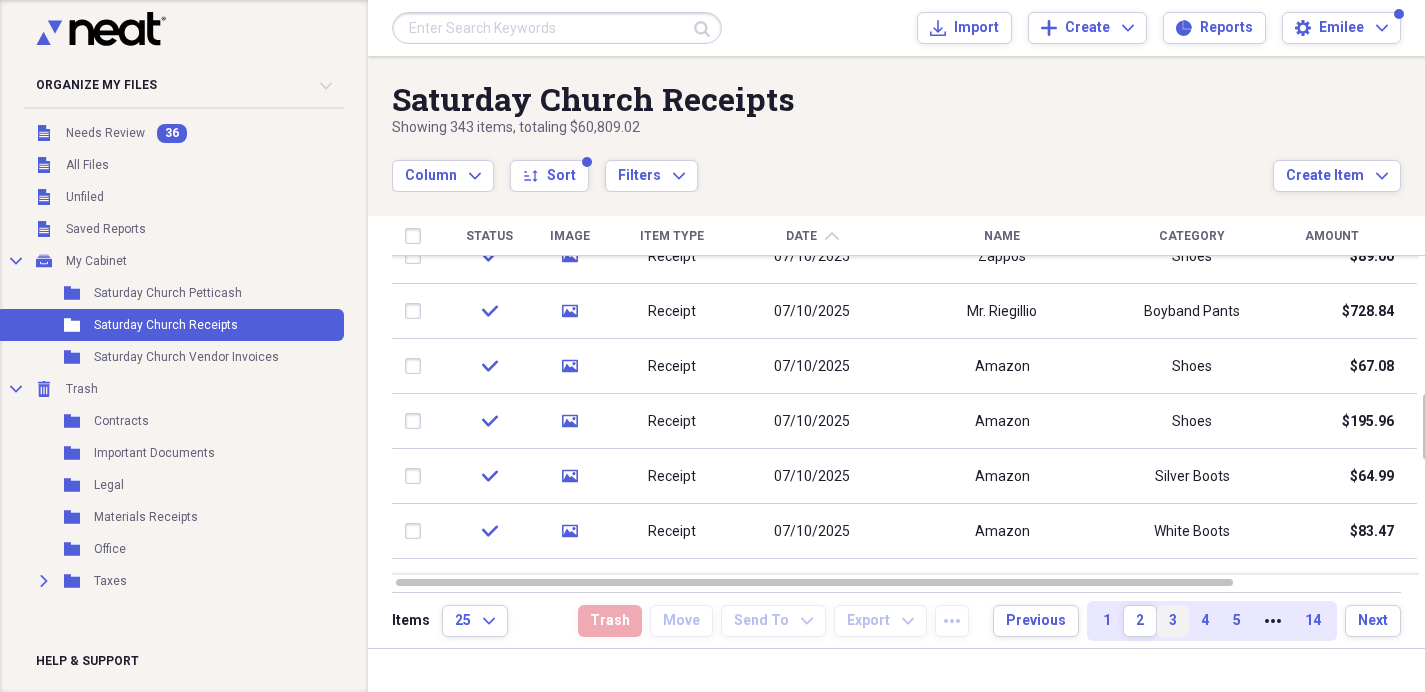 click on "3" at bounding box center (1173, 621) 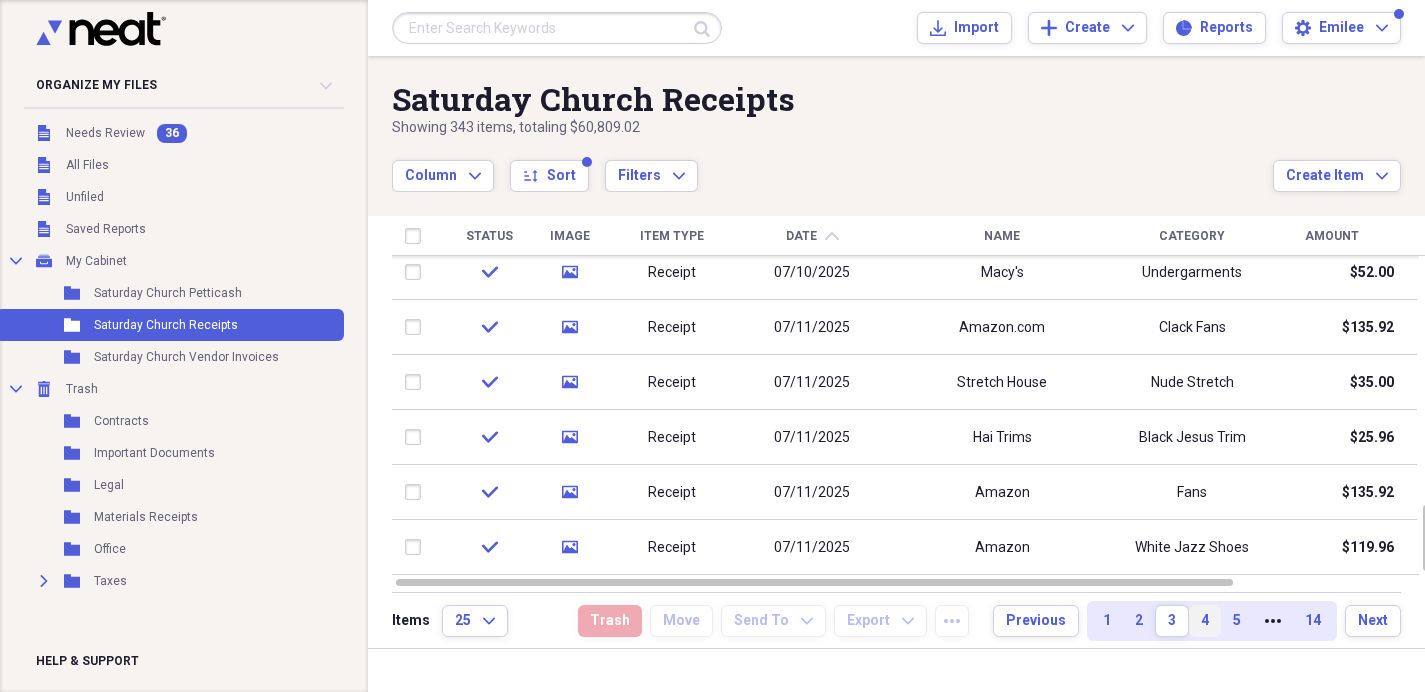 click on "4" at bounding box center [1205, 621] 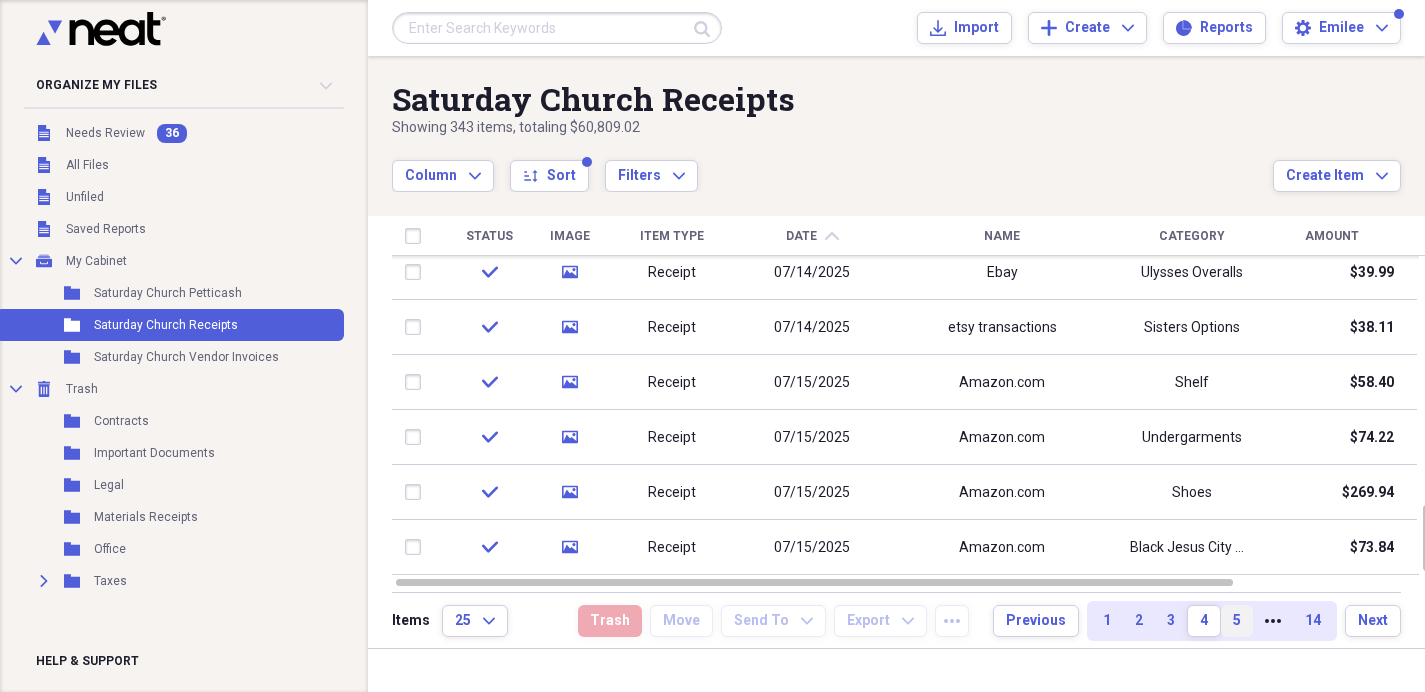 click on "5" at bounding box center (1237, 621) 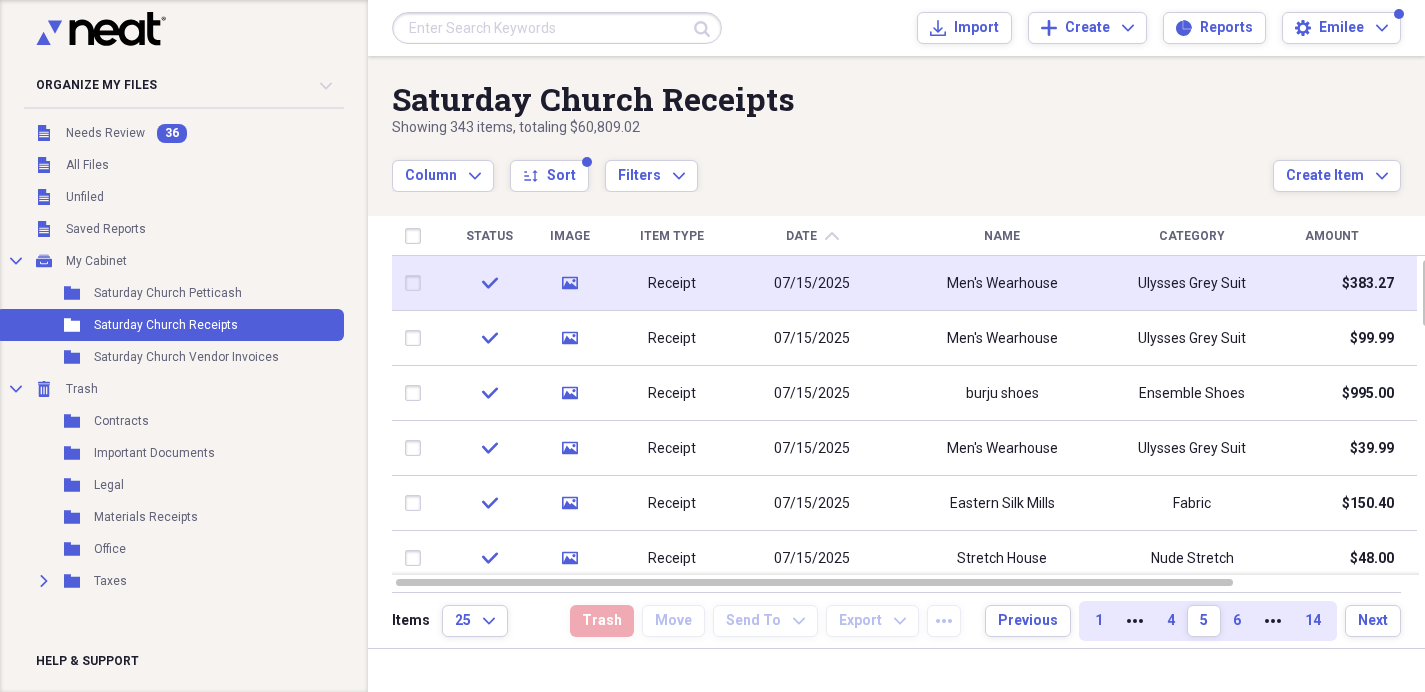 click on "Men's Wearhouse" at bounding box center (1002, 283) 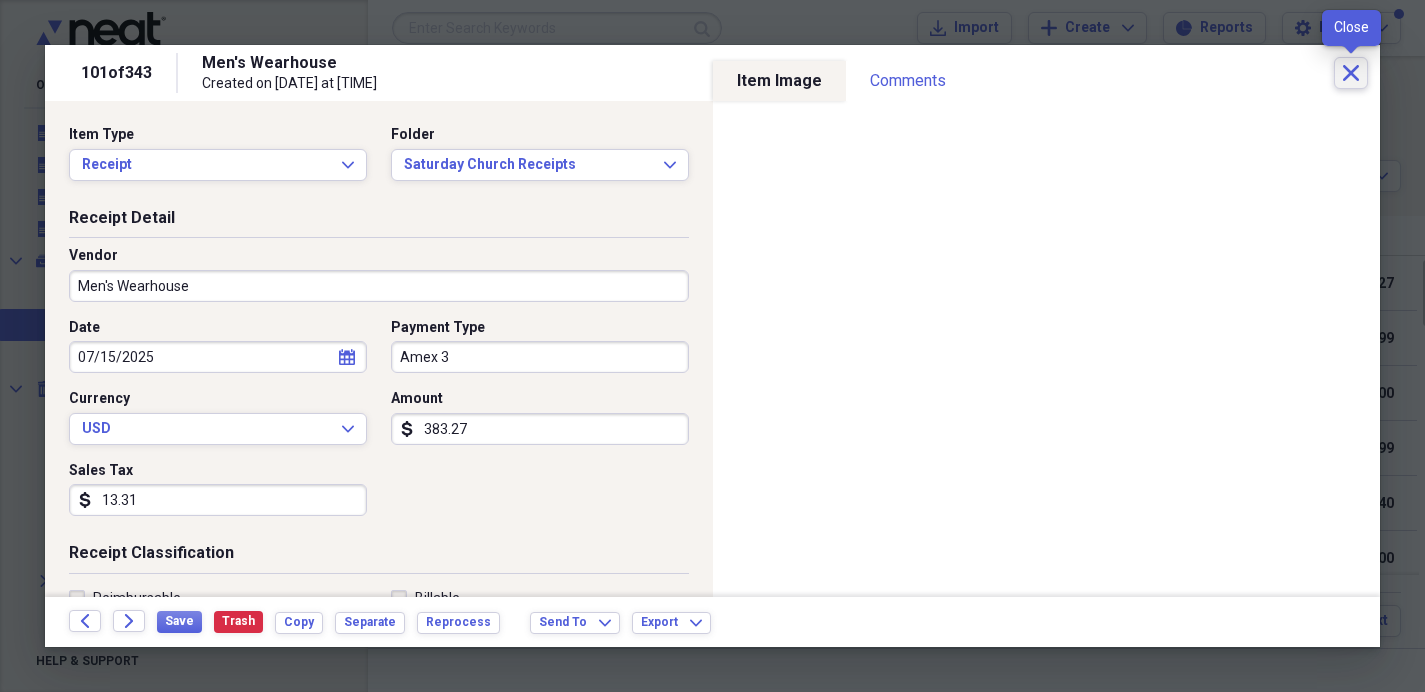 click on "Close" 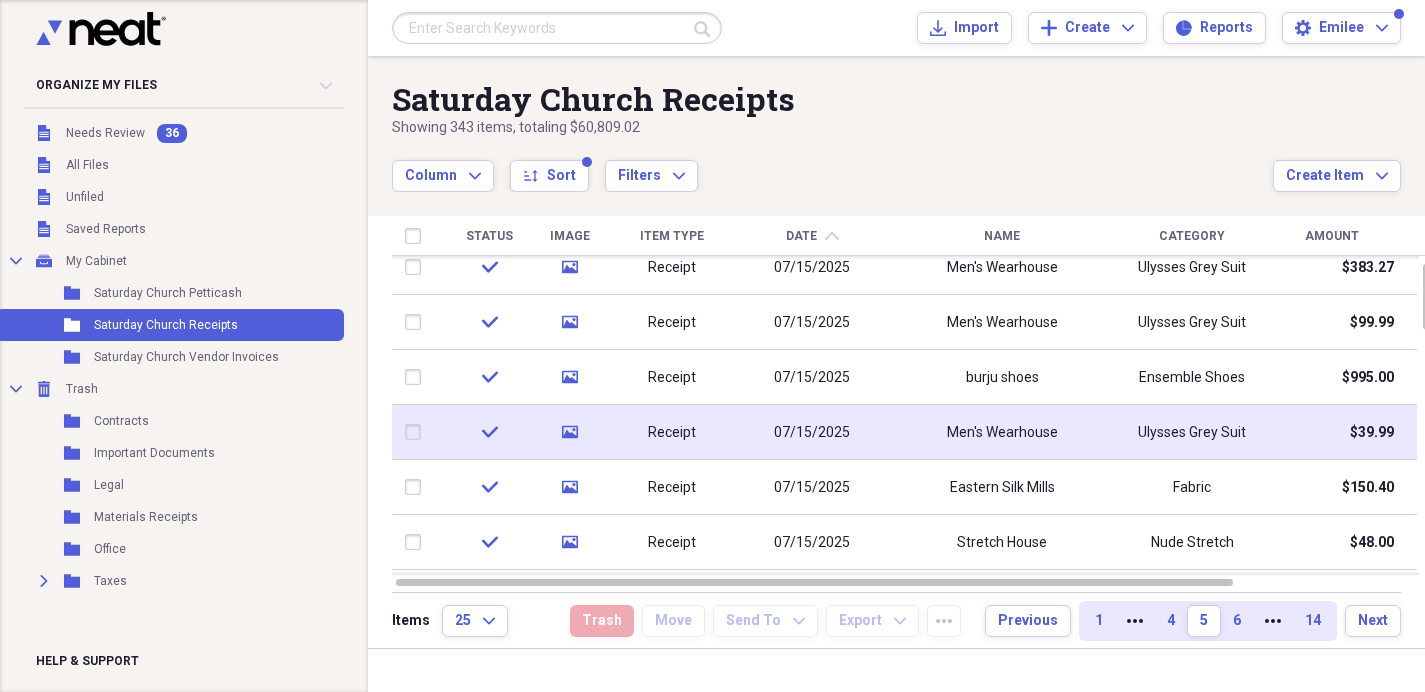 click on "Men's Wearhouse" at bounding box center [1002, 433] 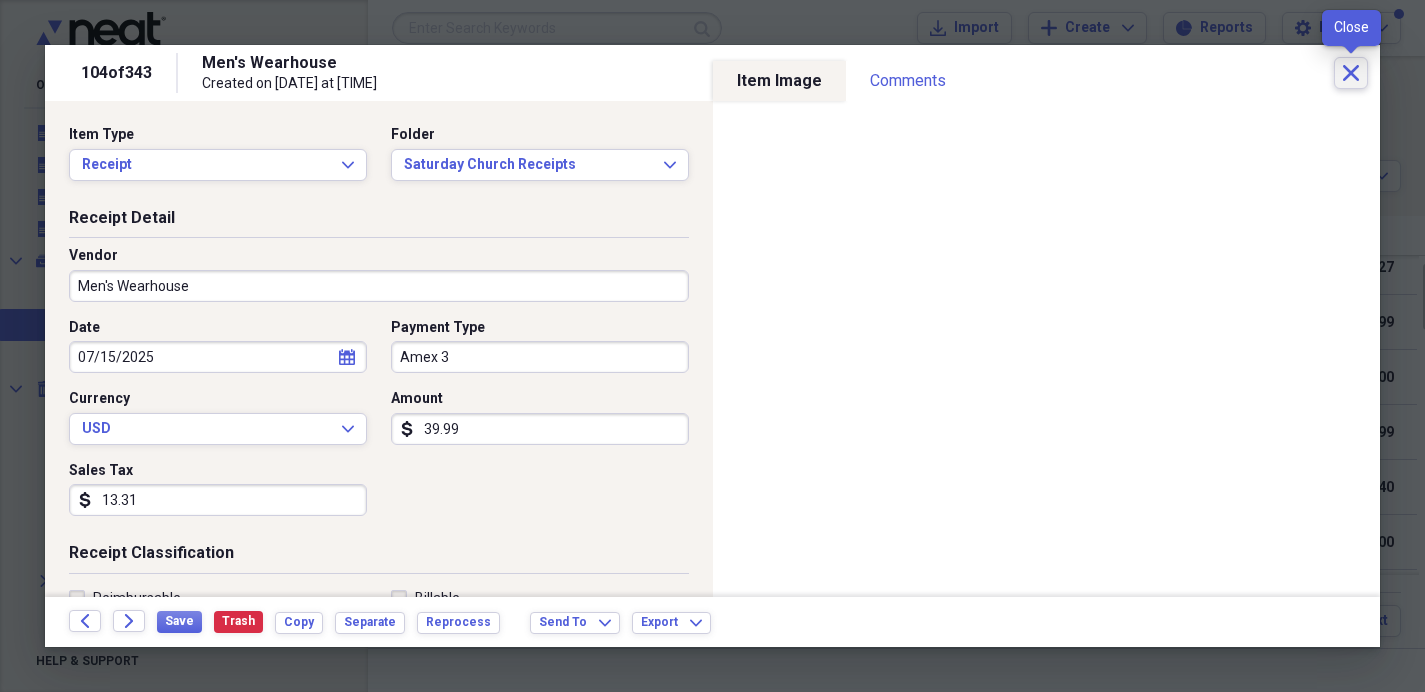 click on "Close" at bounding box center [1351, 73] 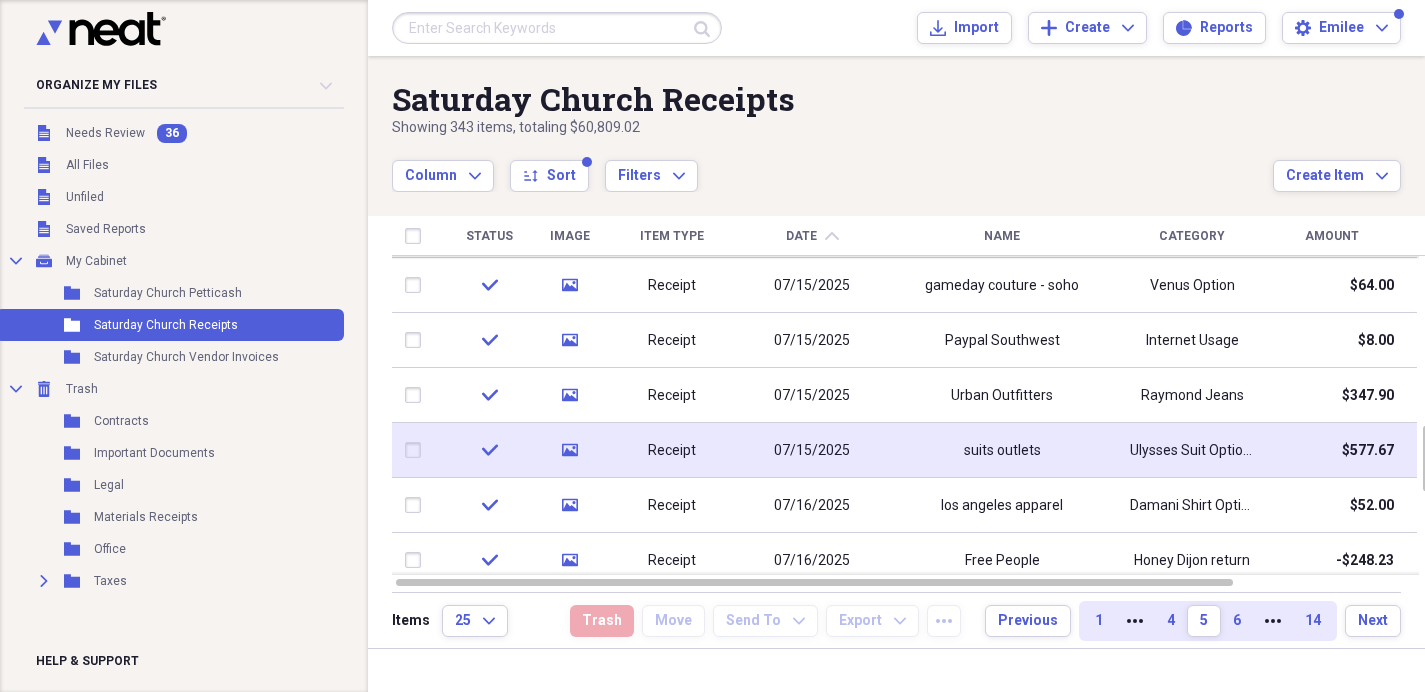 click on "Ulysses Suit Options" at bounding box center (1192, 451) 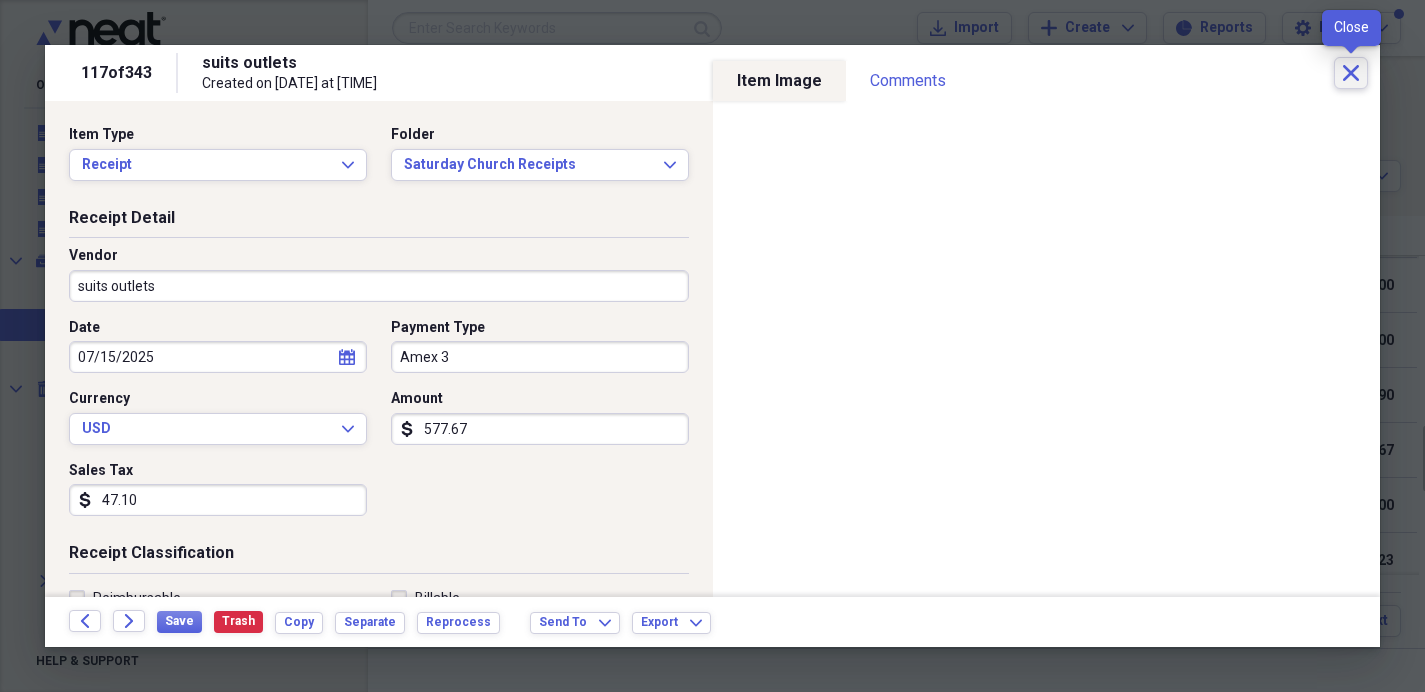 click on "Close" 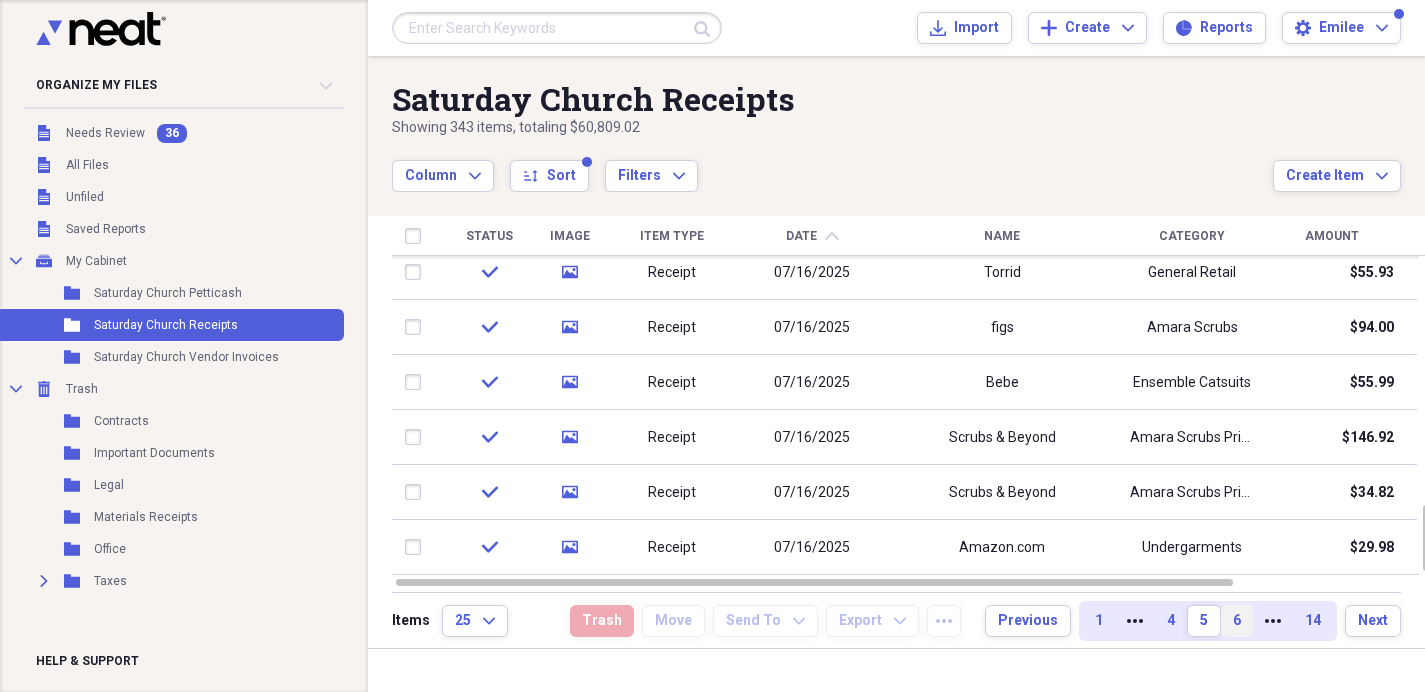 click on "6" at bounding box center [1237, 621] 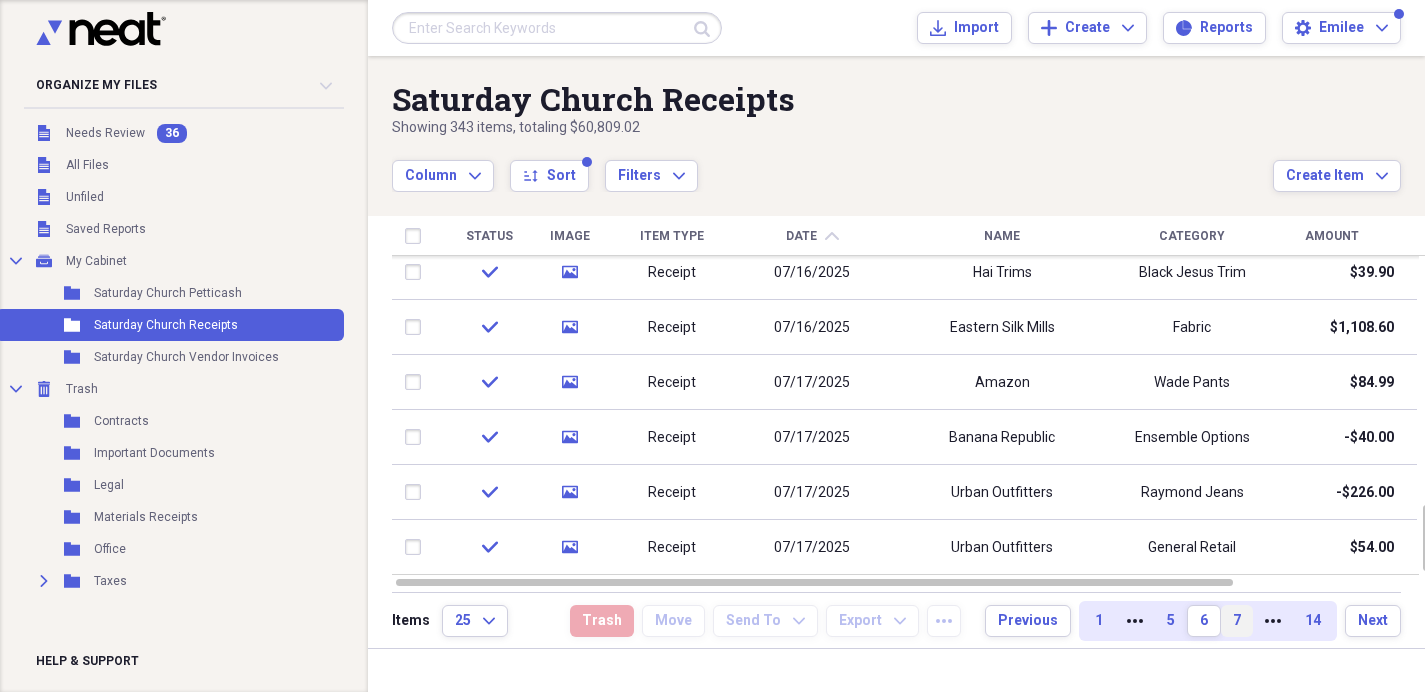 click on "7" at bounding box center [1237, 621] 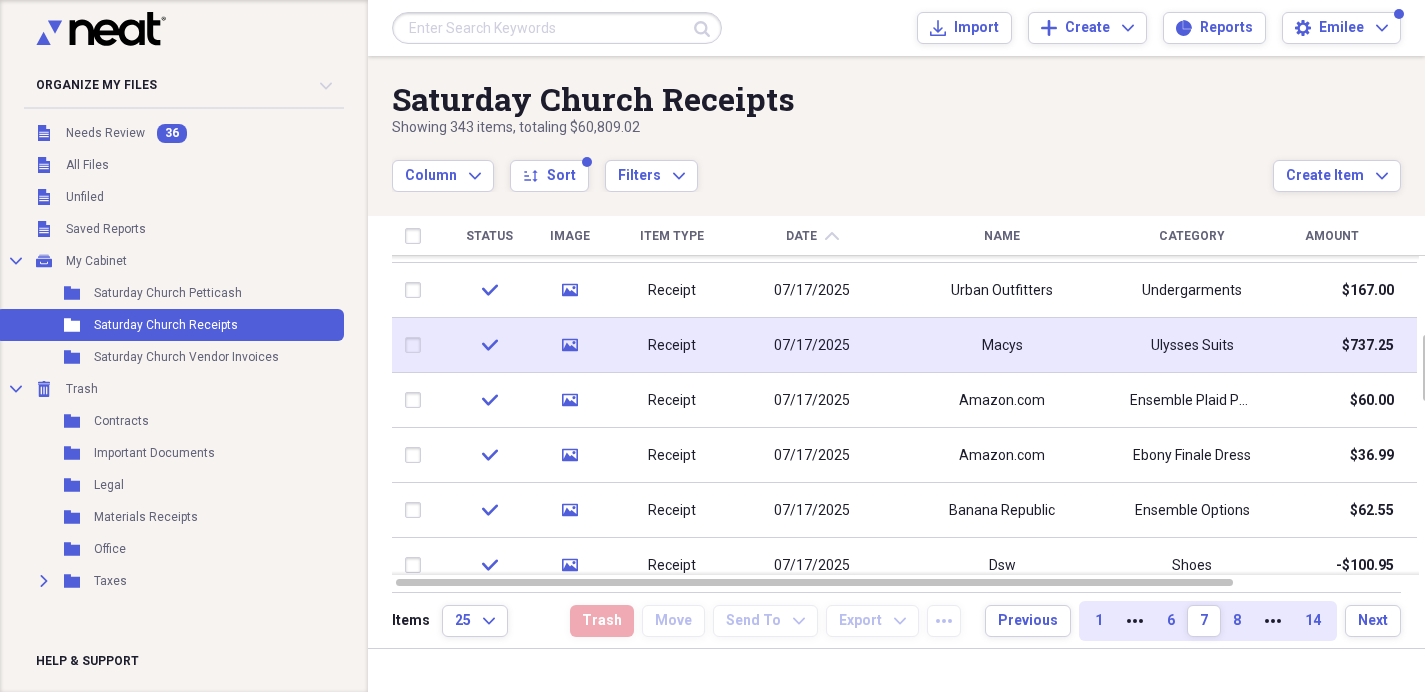 click on "Macys" at bounding box center [1002, 345] 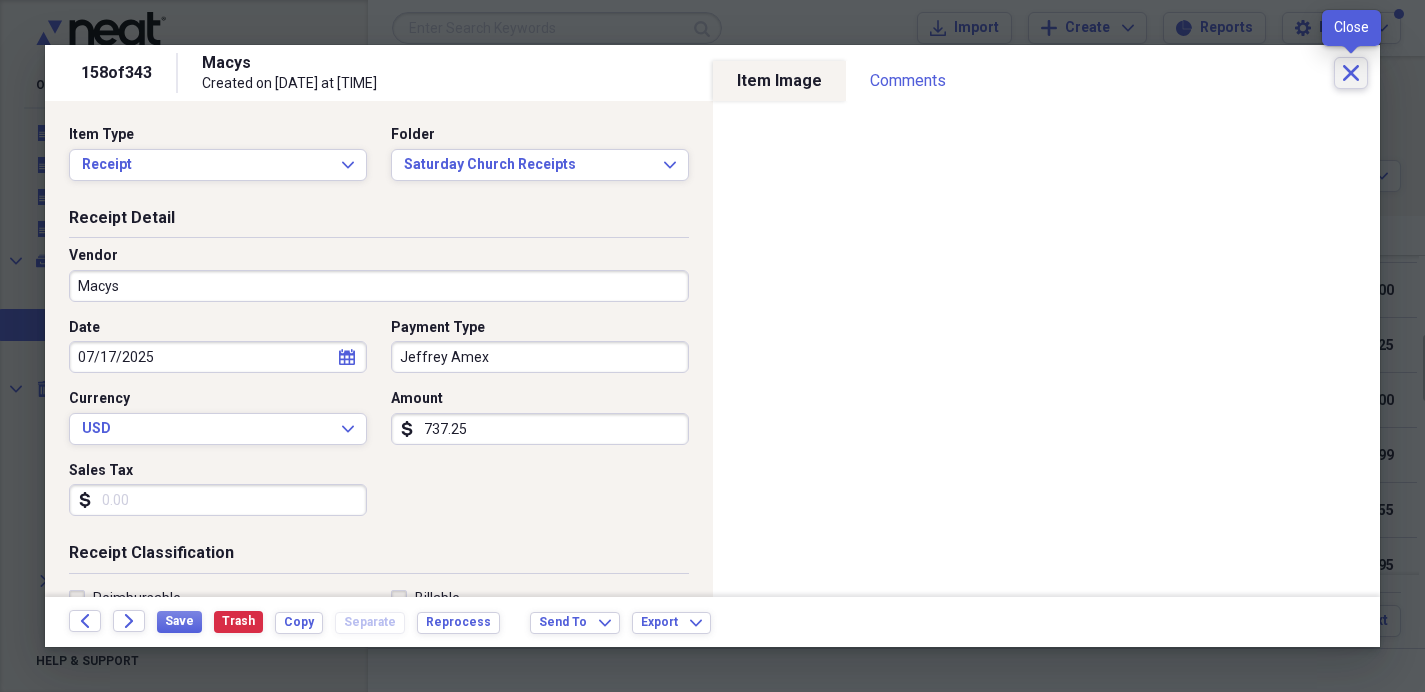 click on "Close" at bounding box center (1351, 73) 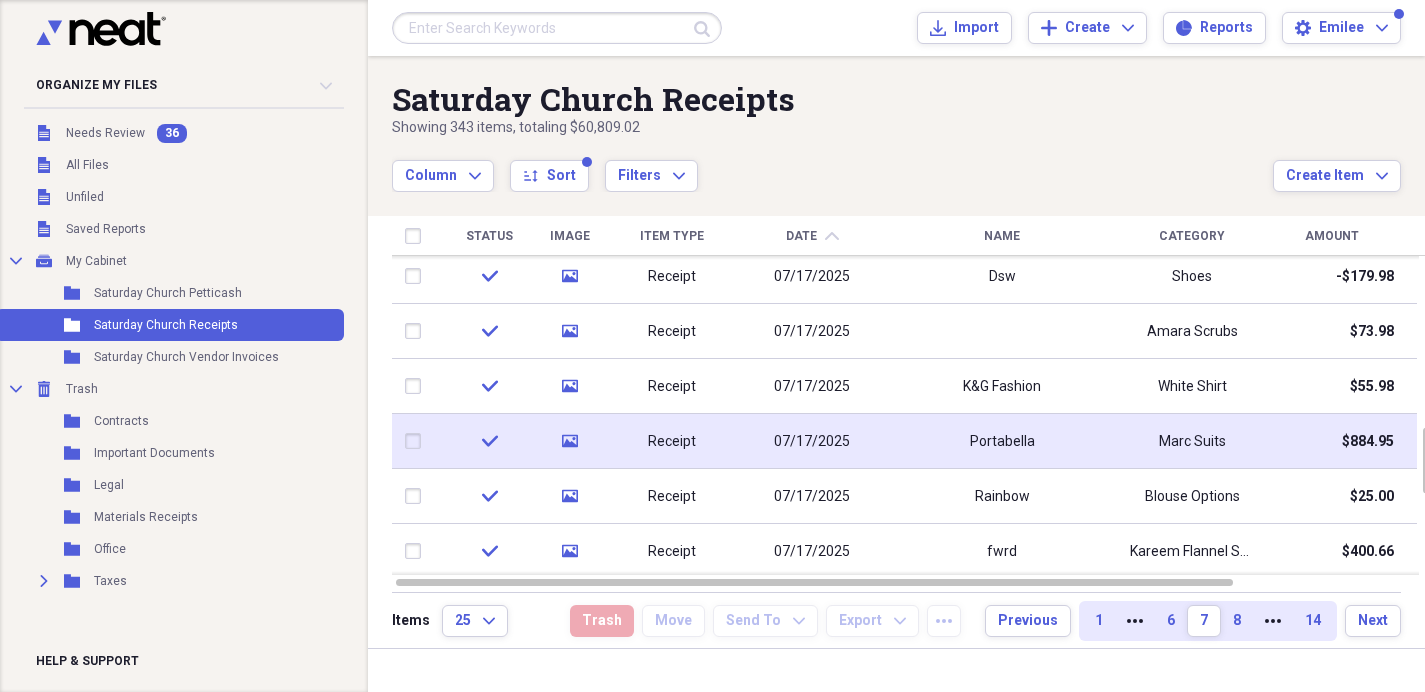 click on "Portabella" at bounding box center (1002, 441) 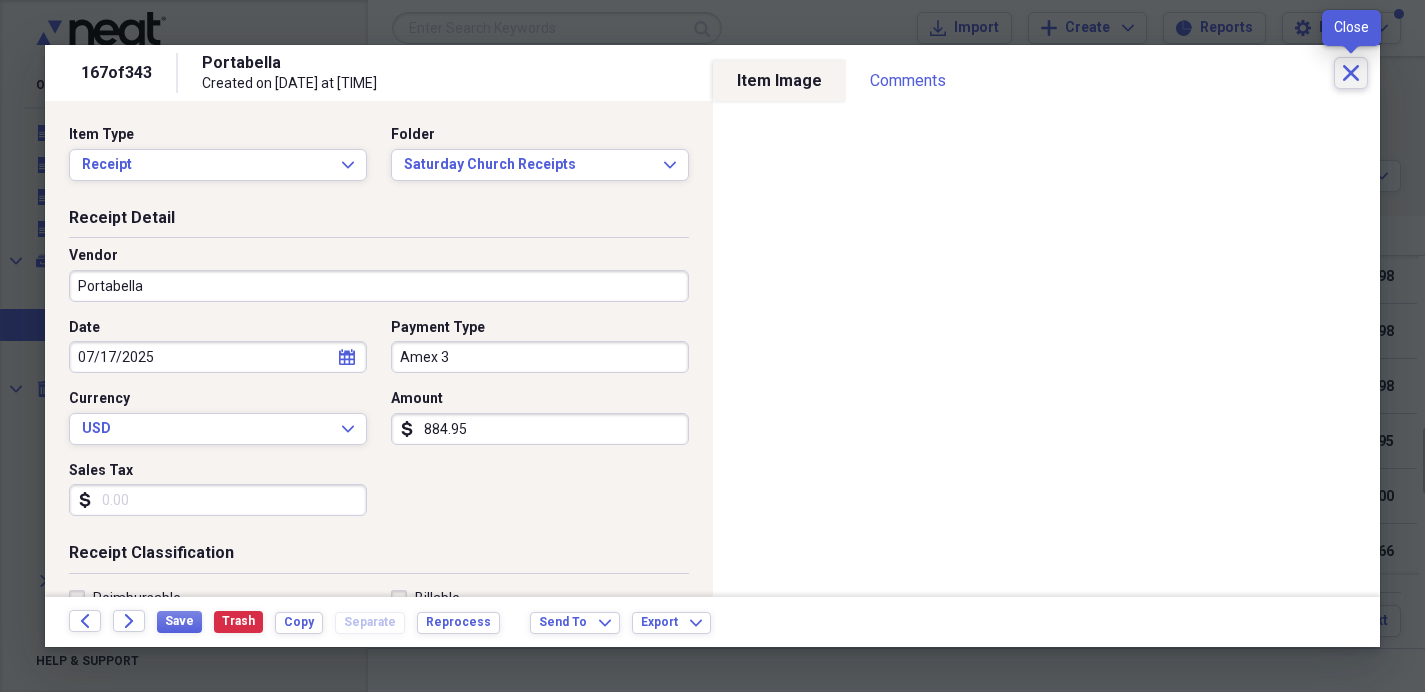 click on "Close" 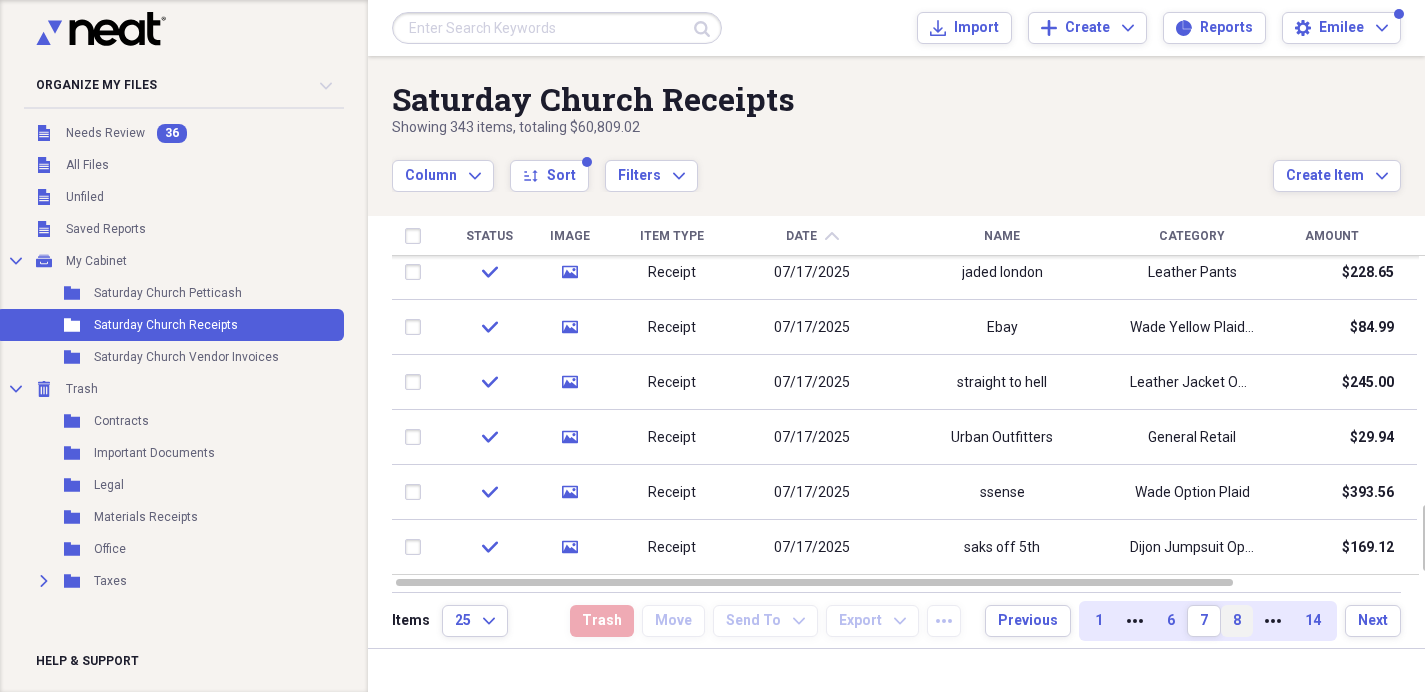click on "8" at bounding box center (1237, 621) 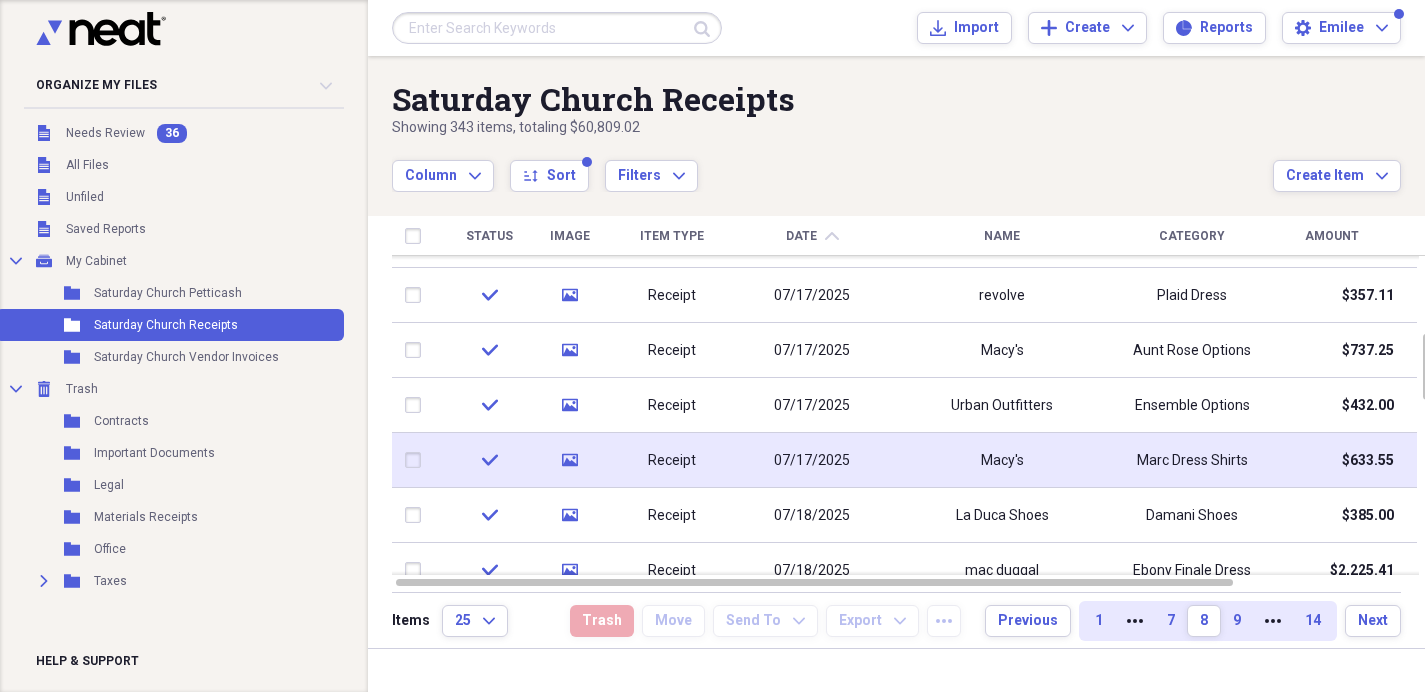 click on "Macy's" at bounding box center [1002, 460] 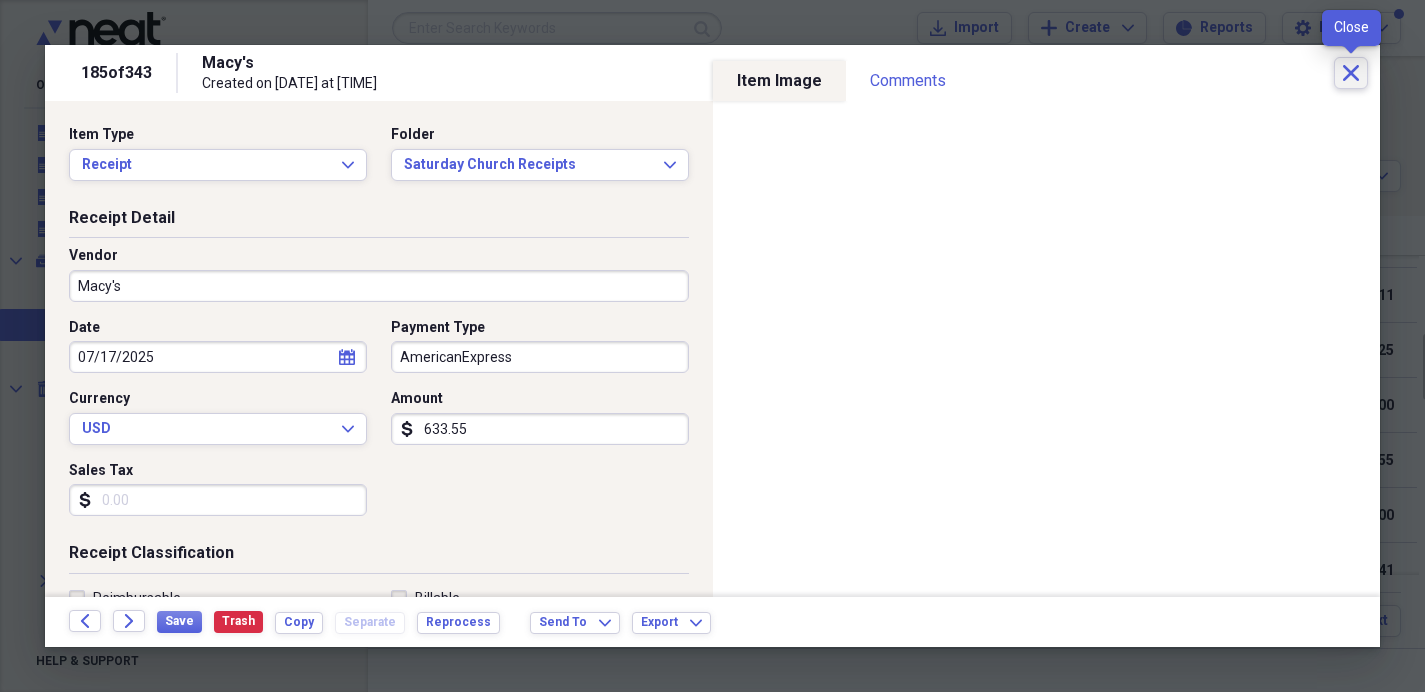 click on "Close" at bounding box center (1351, 73) 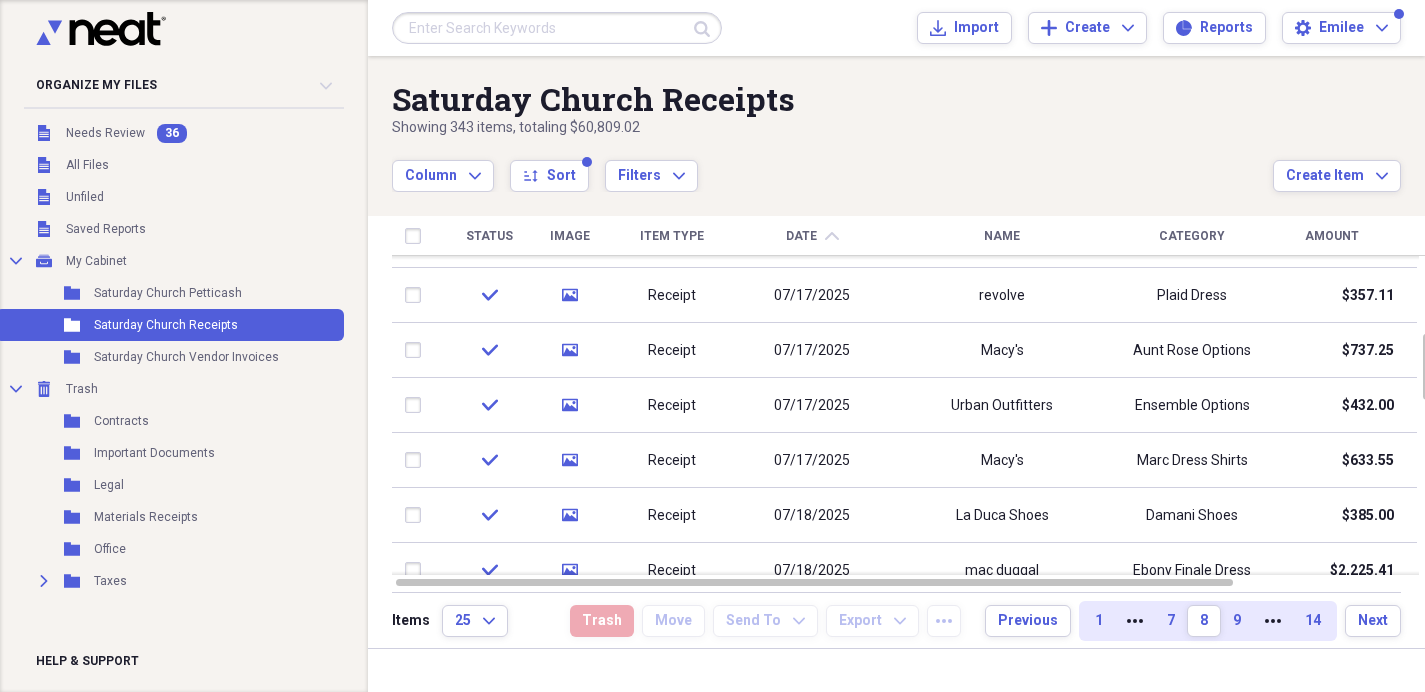 click at bounding box center [557, 28] 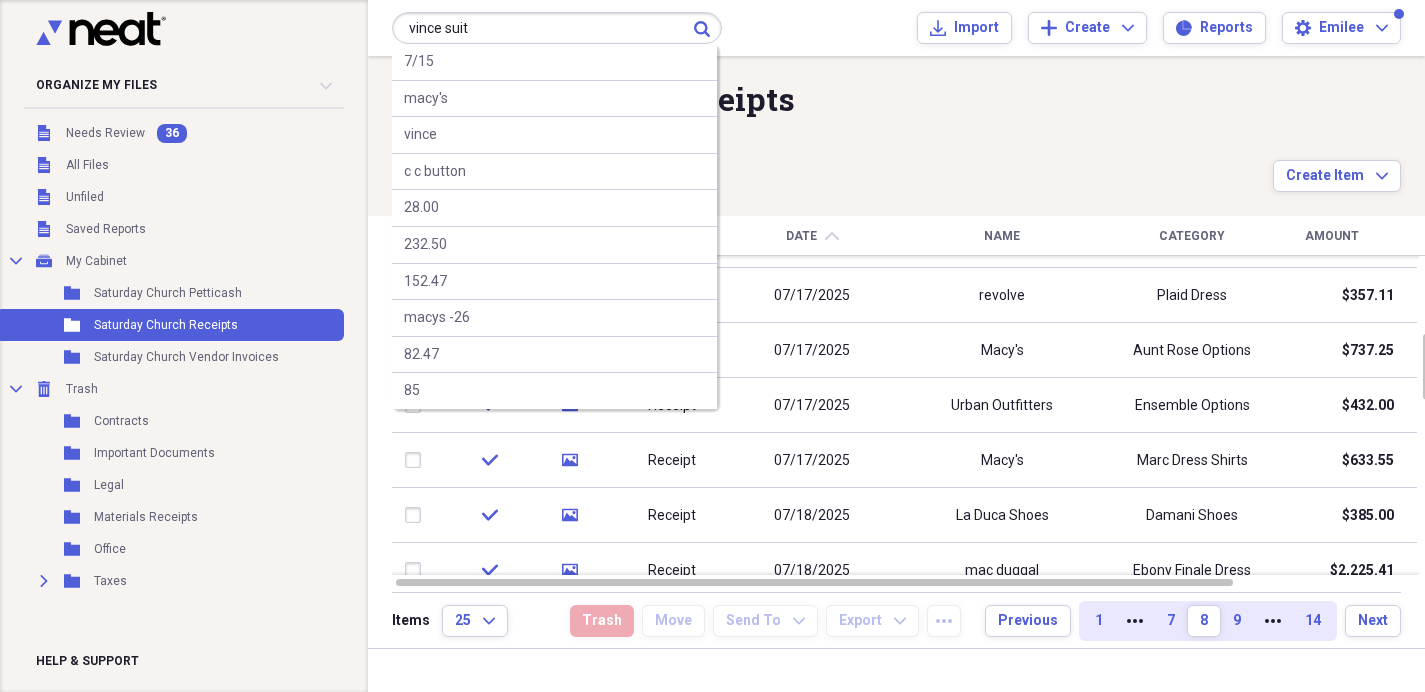 type on "vince suit" 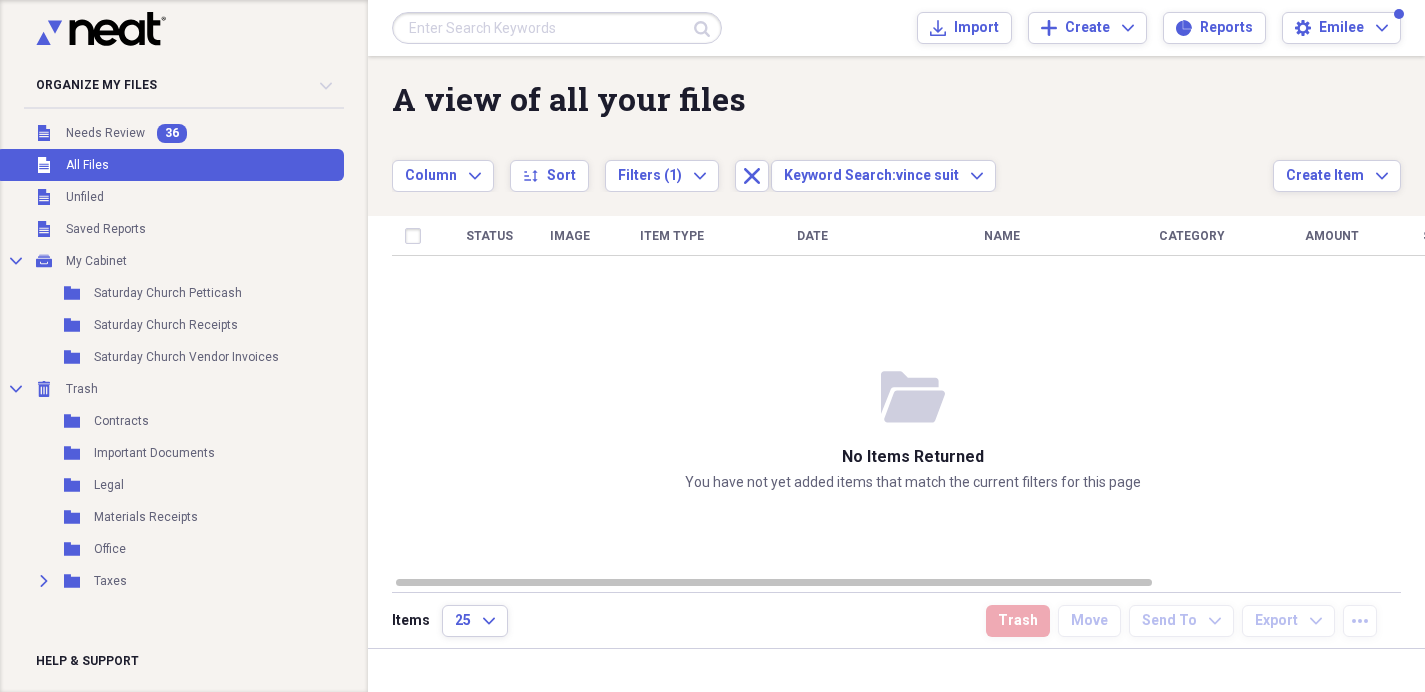 click at bounding box center [557, 28] 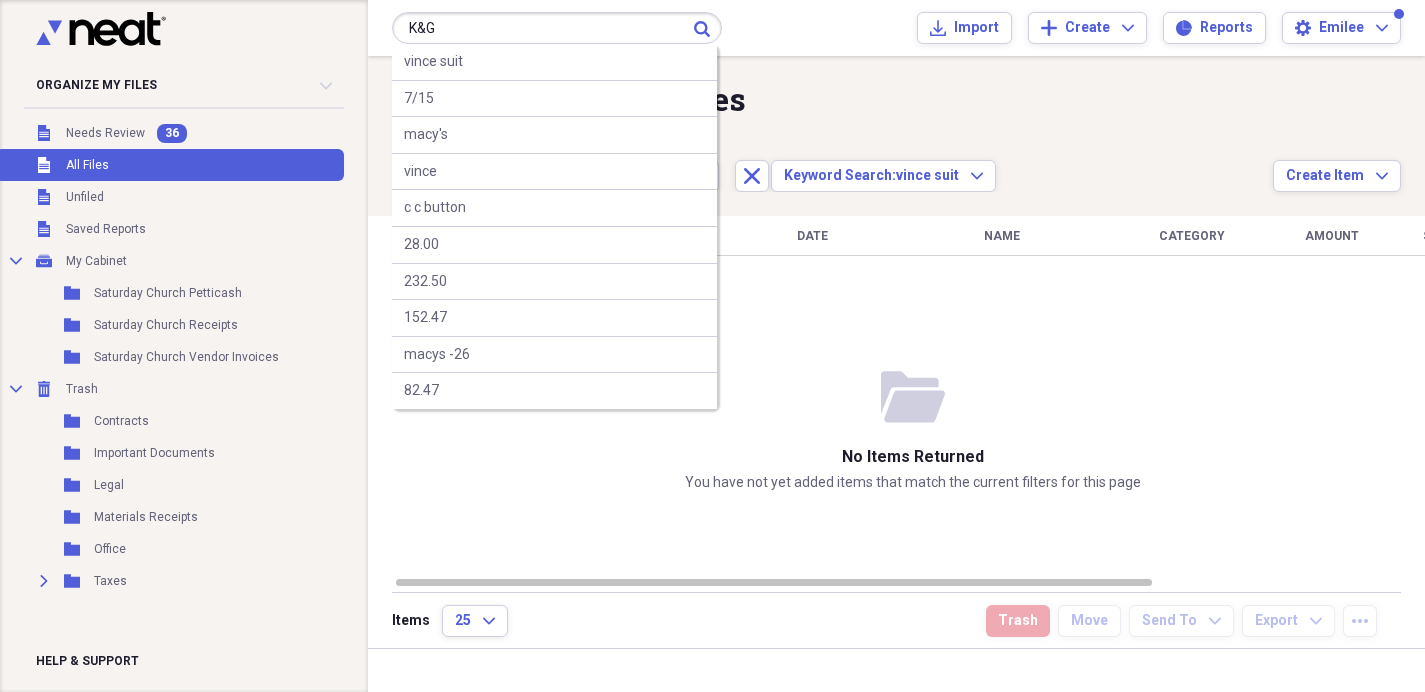 type on "K&G" 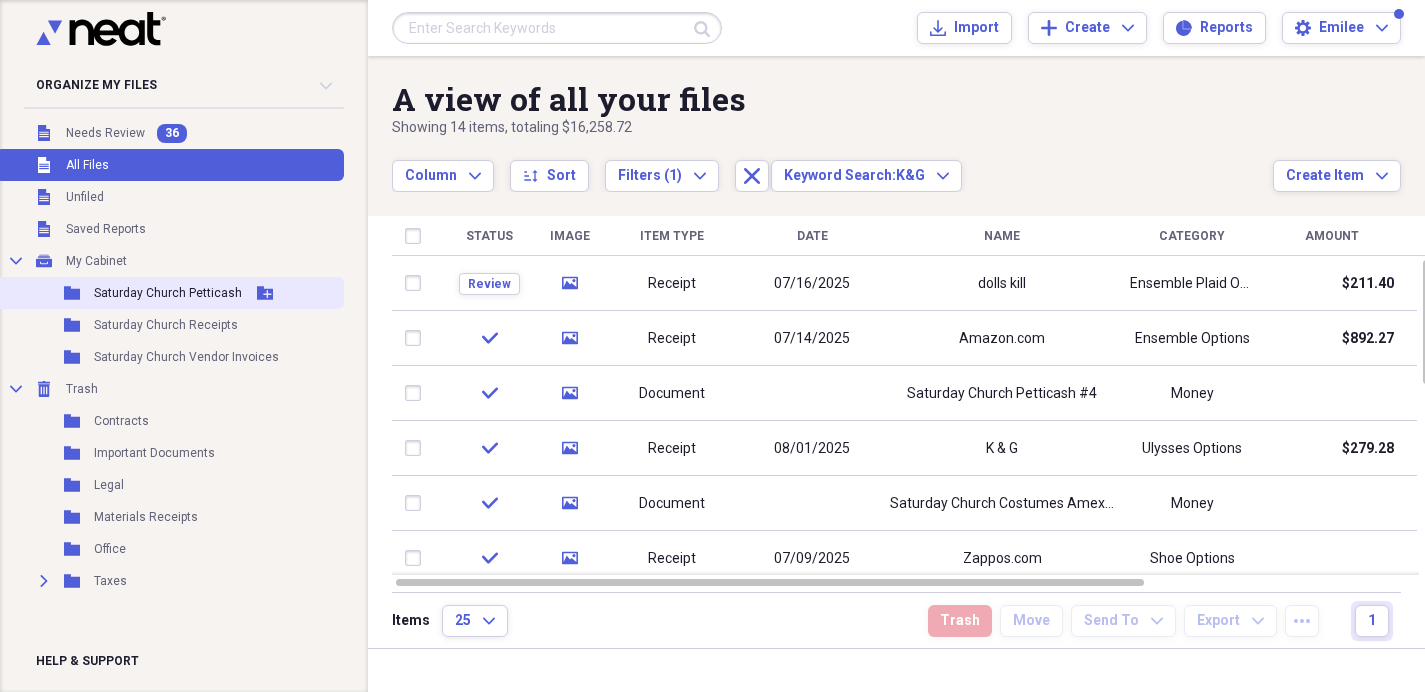 click on "Saturday Church Petticash" at bounding box center (168, 293) 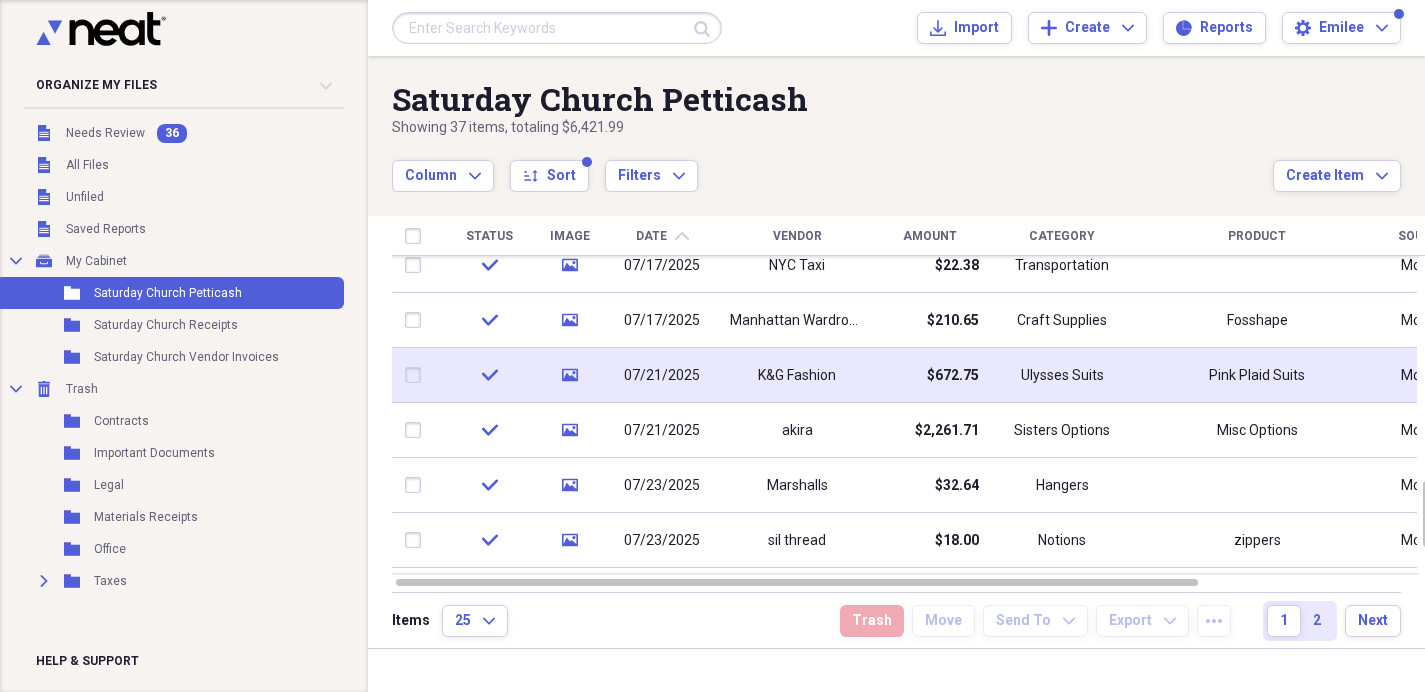 click on "K&G Fashion" at bounding box center [797, 376] 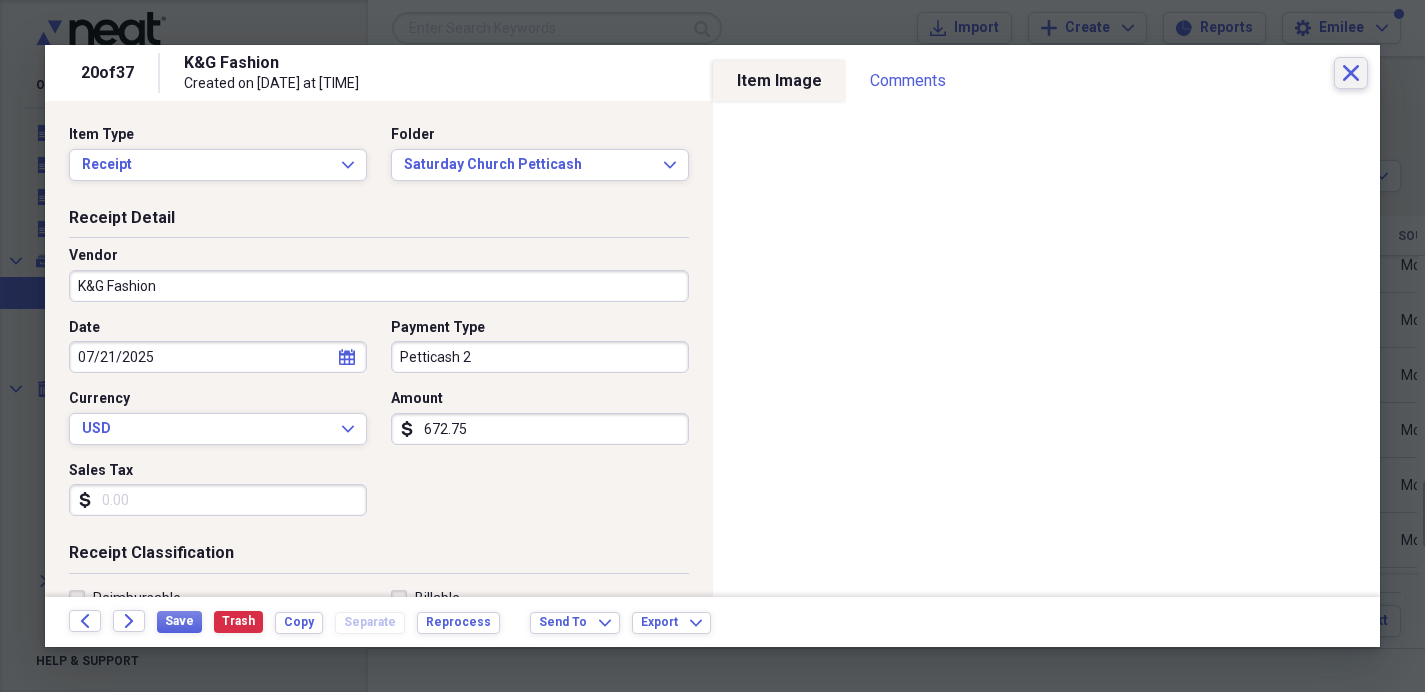 click on "Close" at bounding box center (1351, 73) 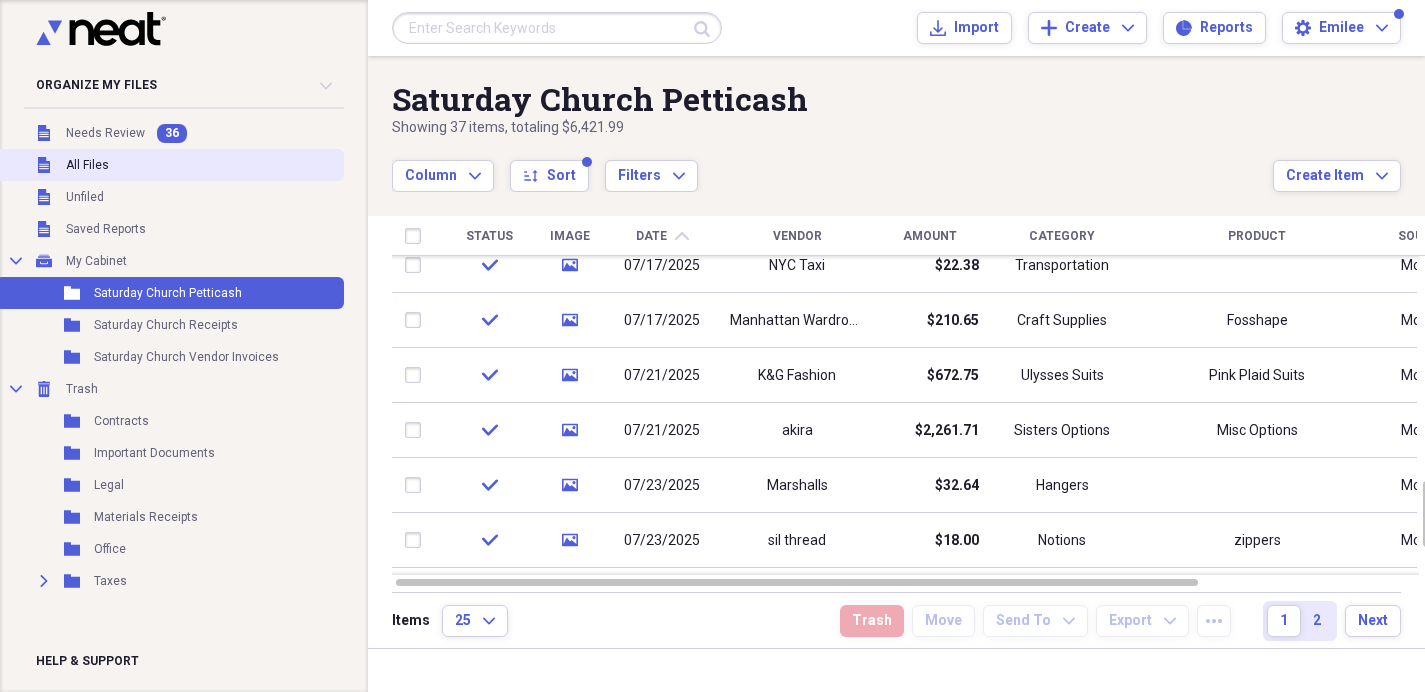 click on "Unfiled All Files" at bounding box center (170, 165) 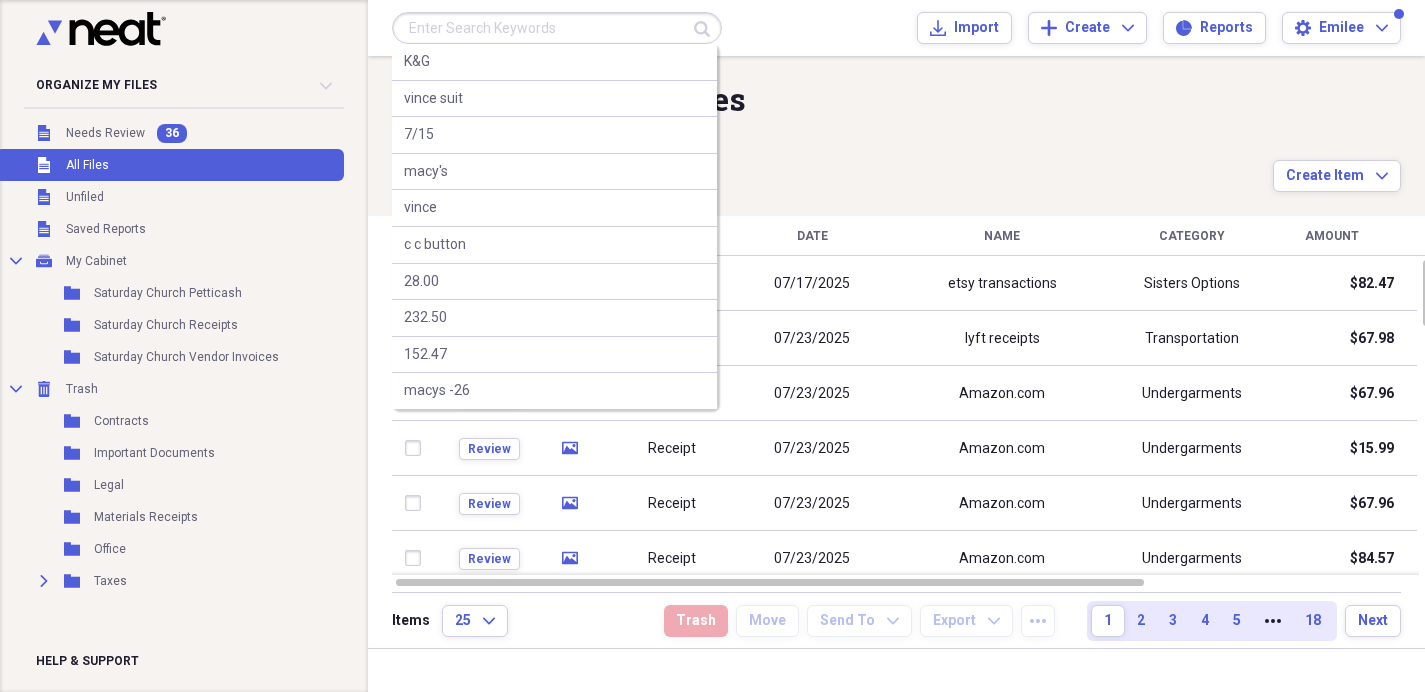 click at bounding box center [557, 28] 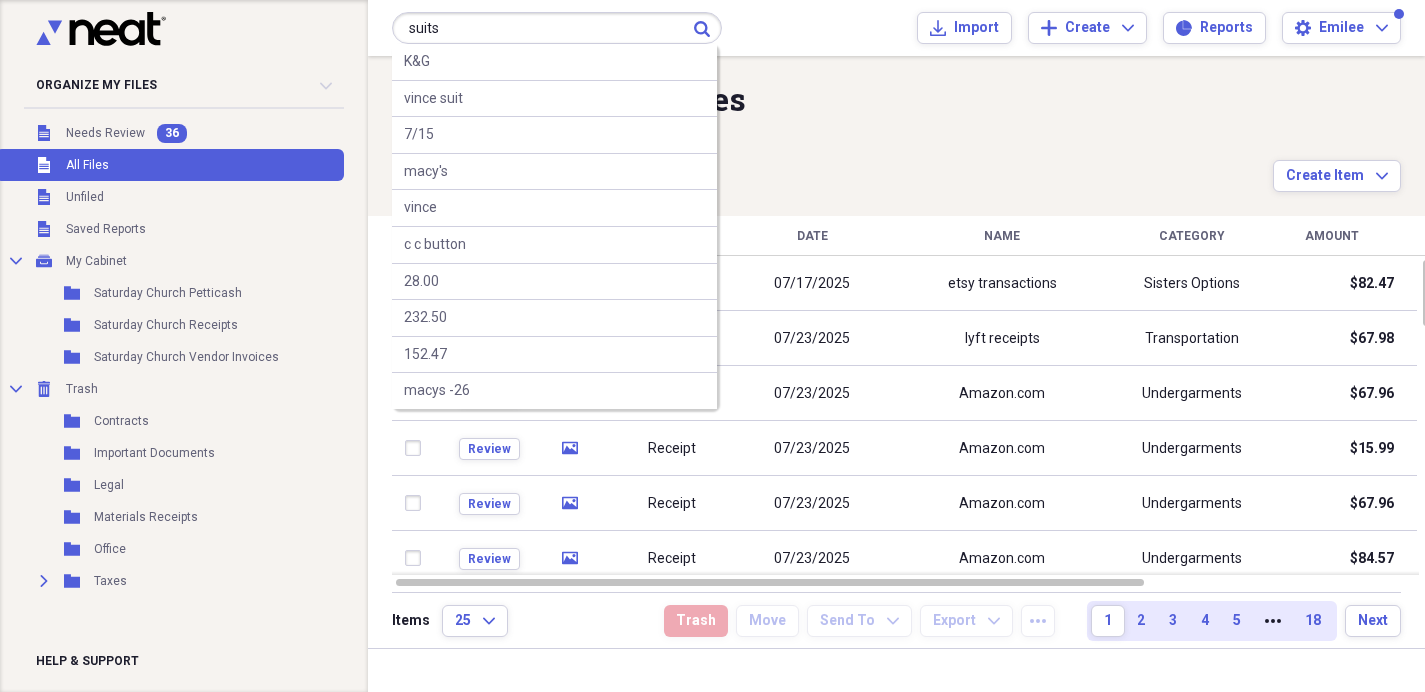 type on "suits" 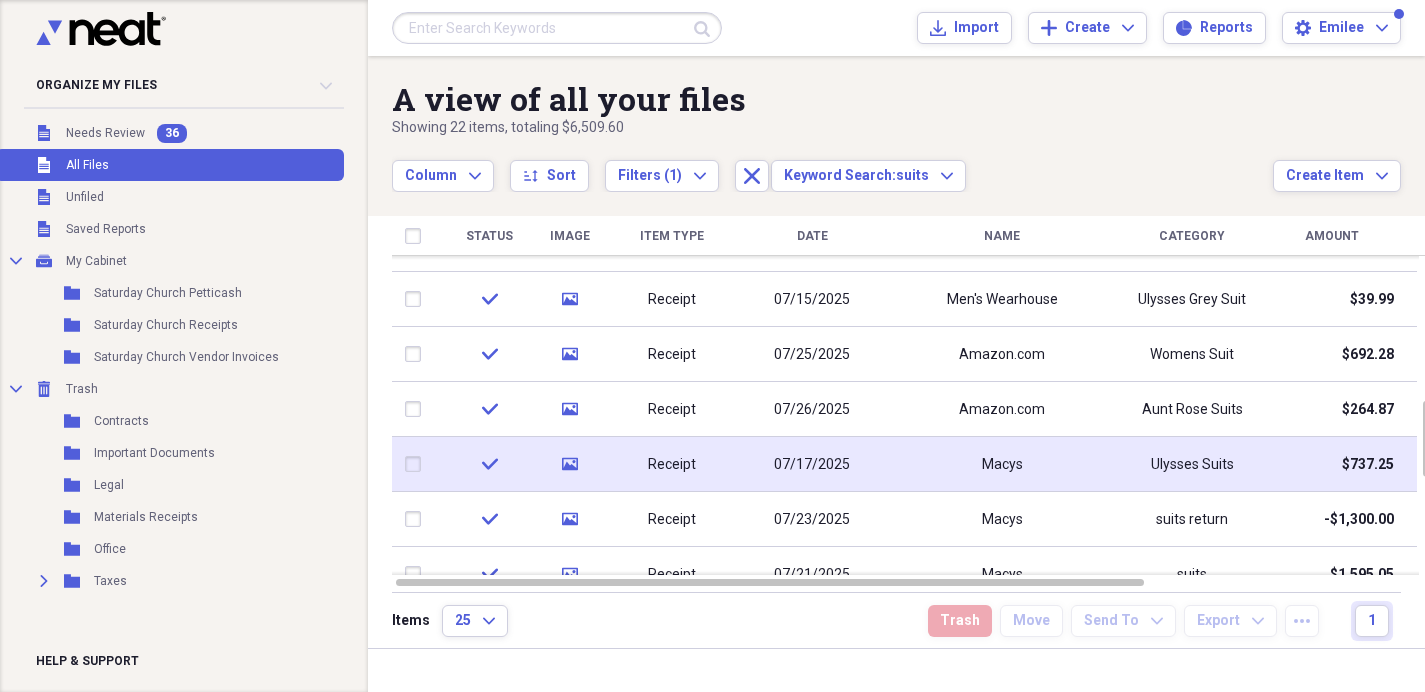 click on "Macys" at bounding box center [1002, 464] 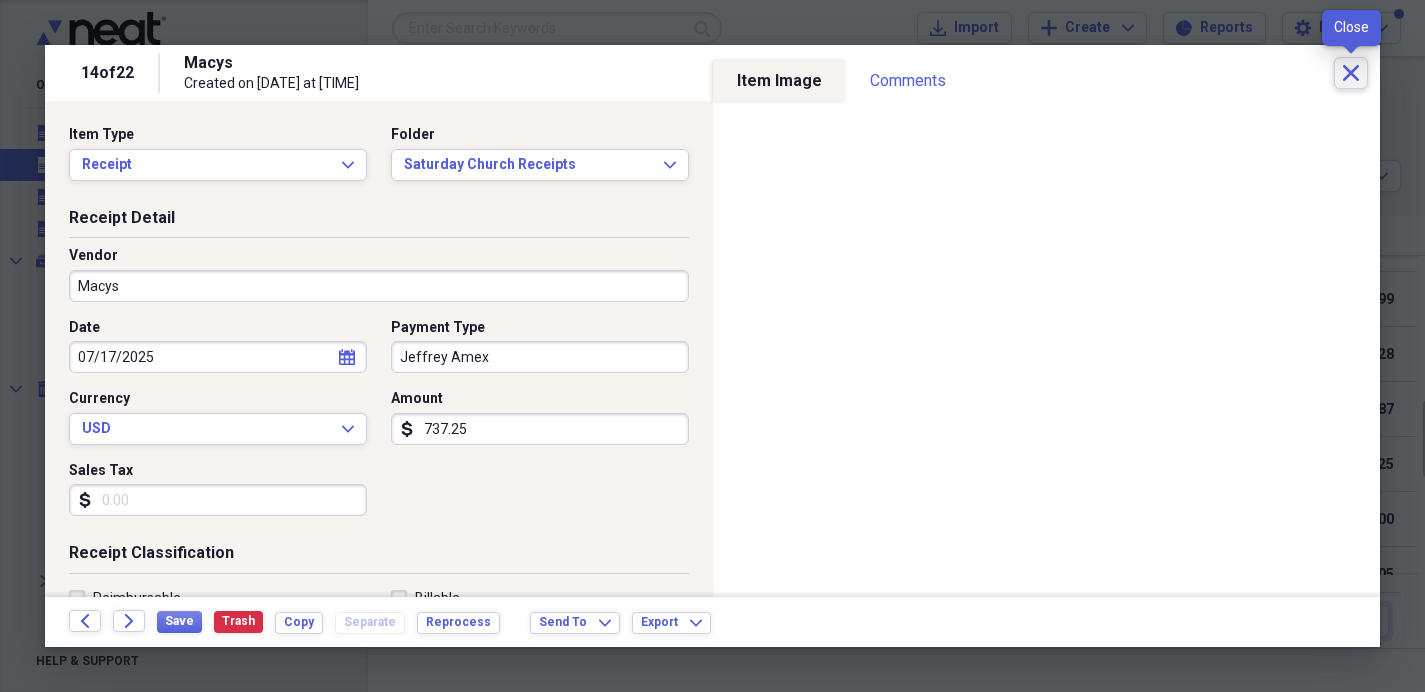 click 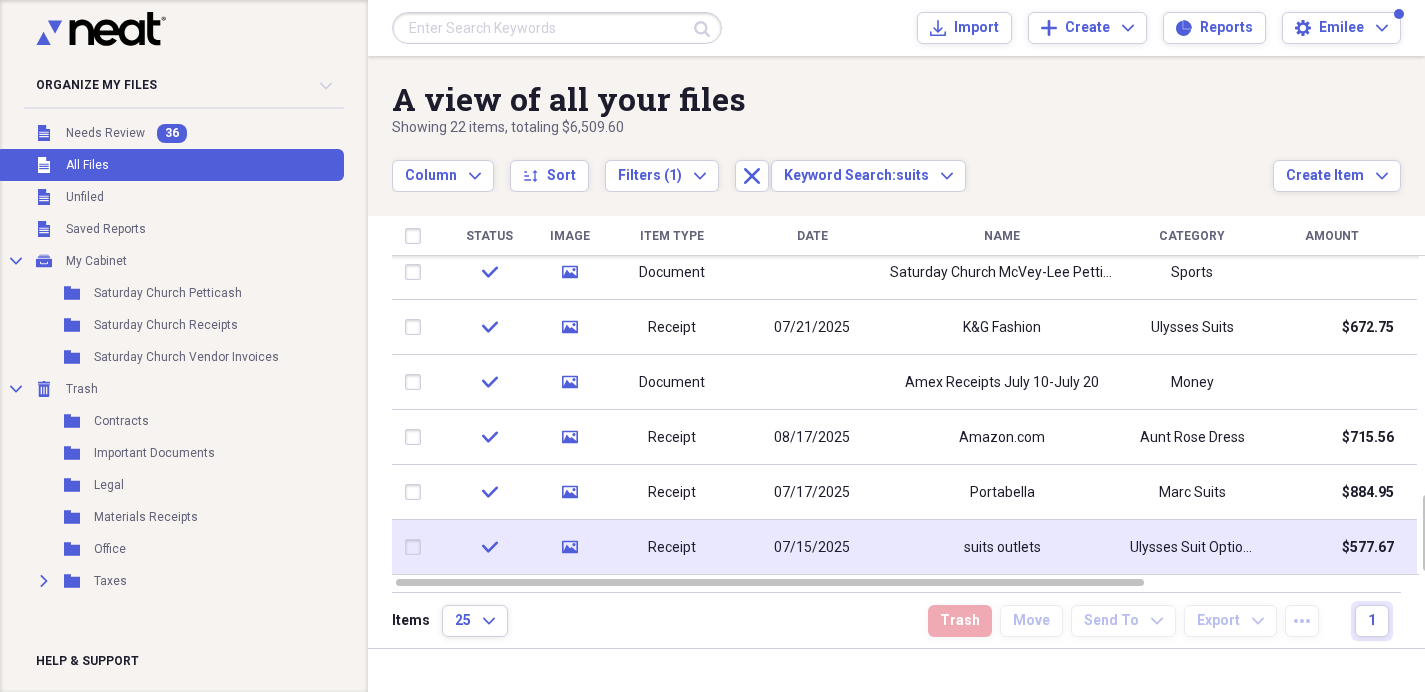 click on "Ulysses Suit Options" at bounding box center (1192, 548) 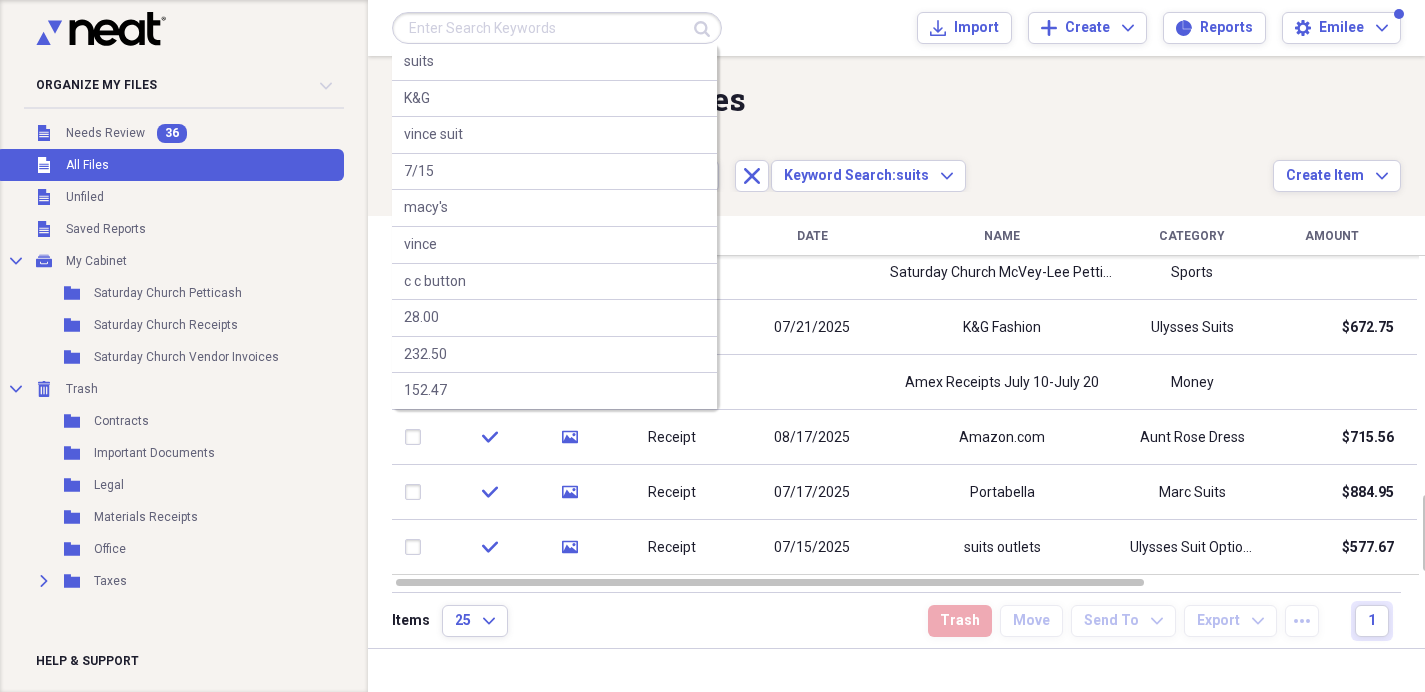 click at bounding box center (557, 28) 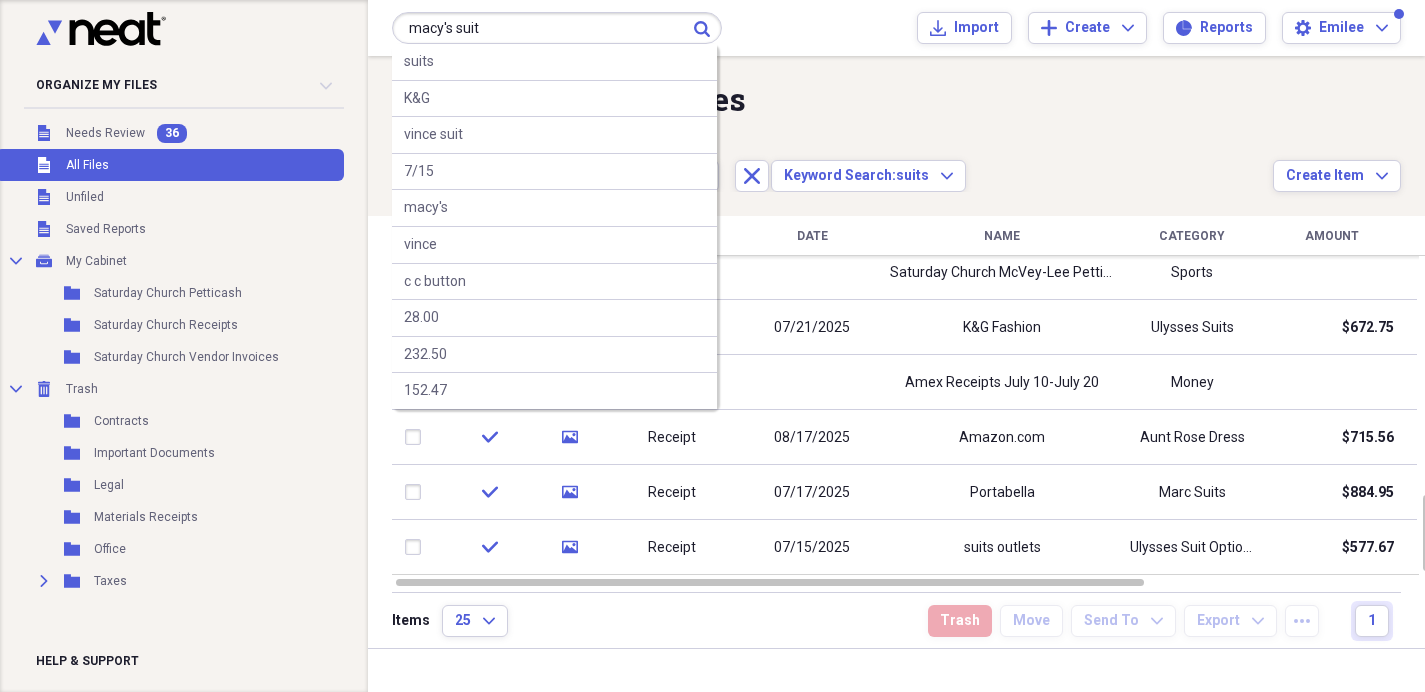 type on "macy's suit" 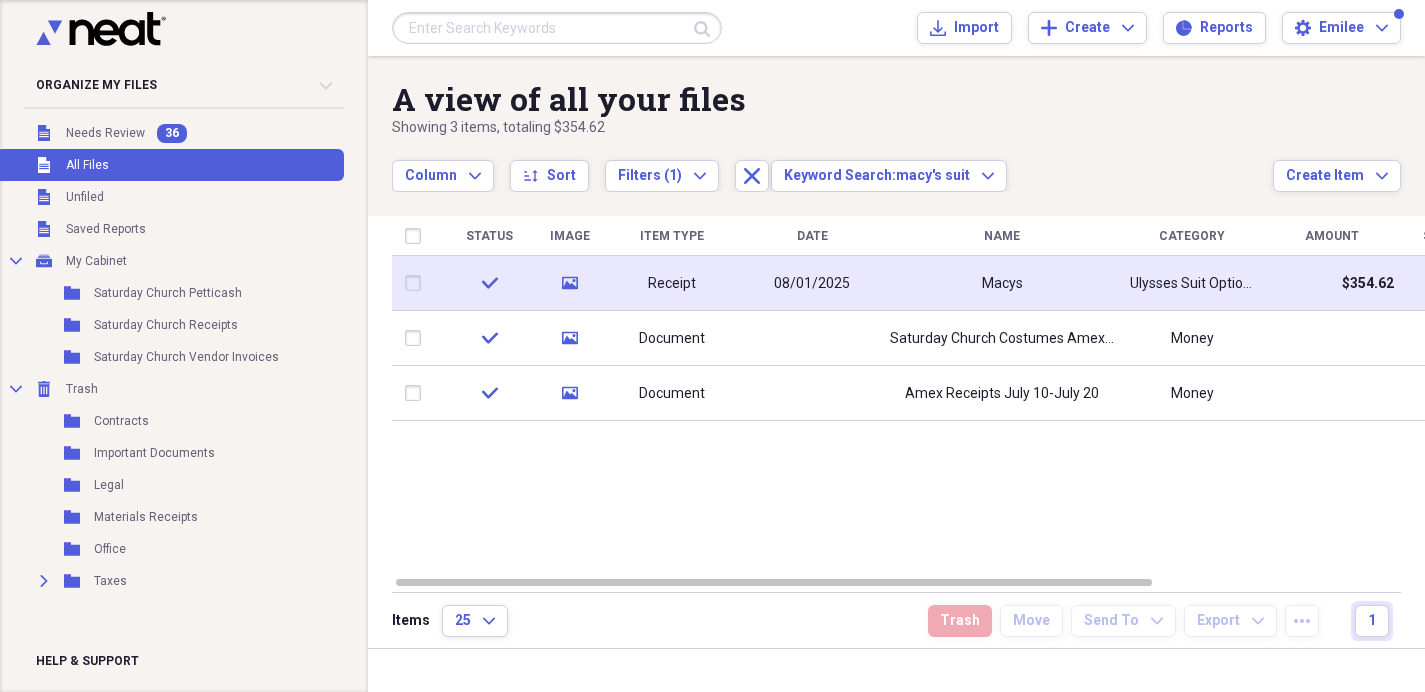 click on "Ulysses Suit Options" at bounding box center (1192, 284) 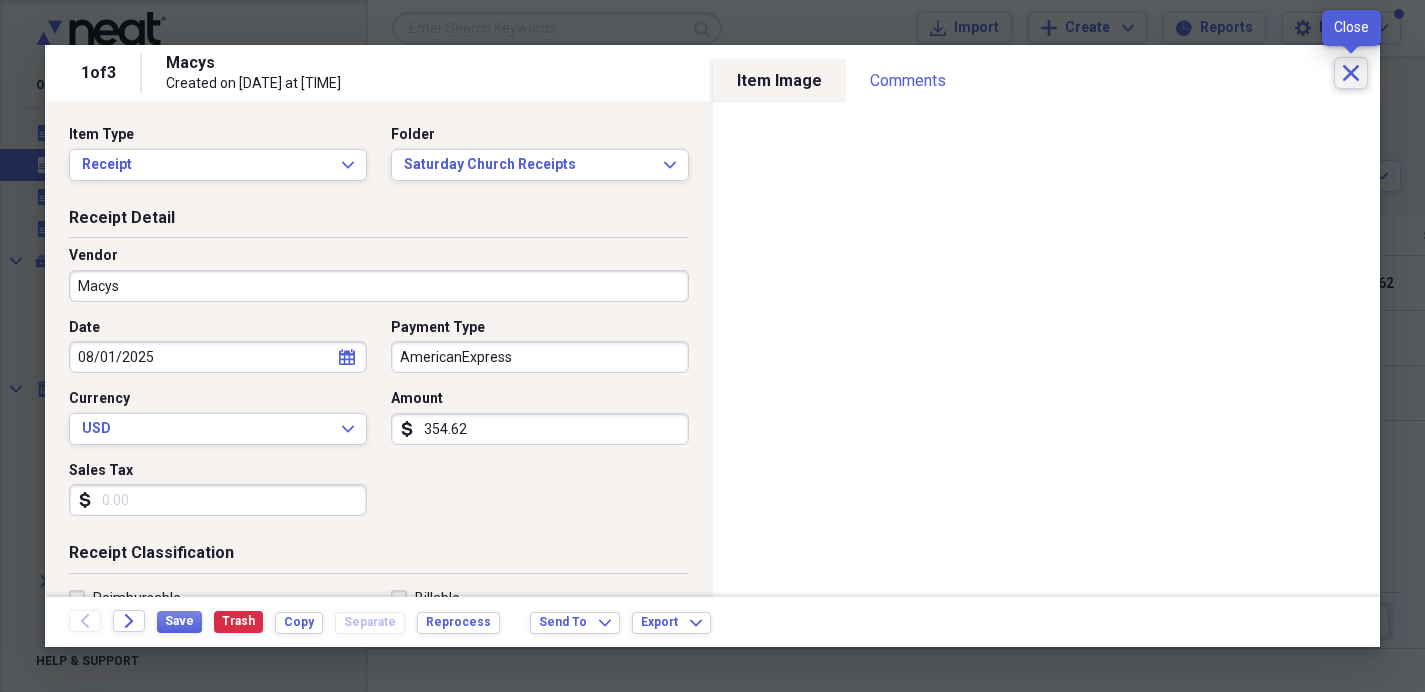 click on "Close" 